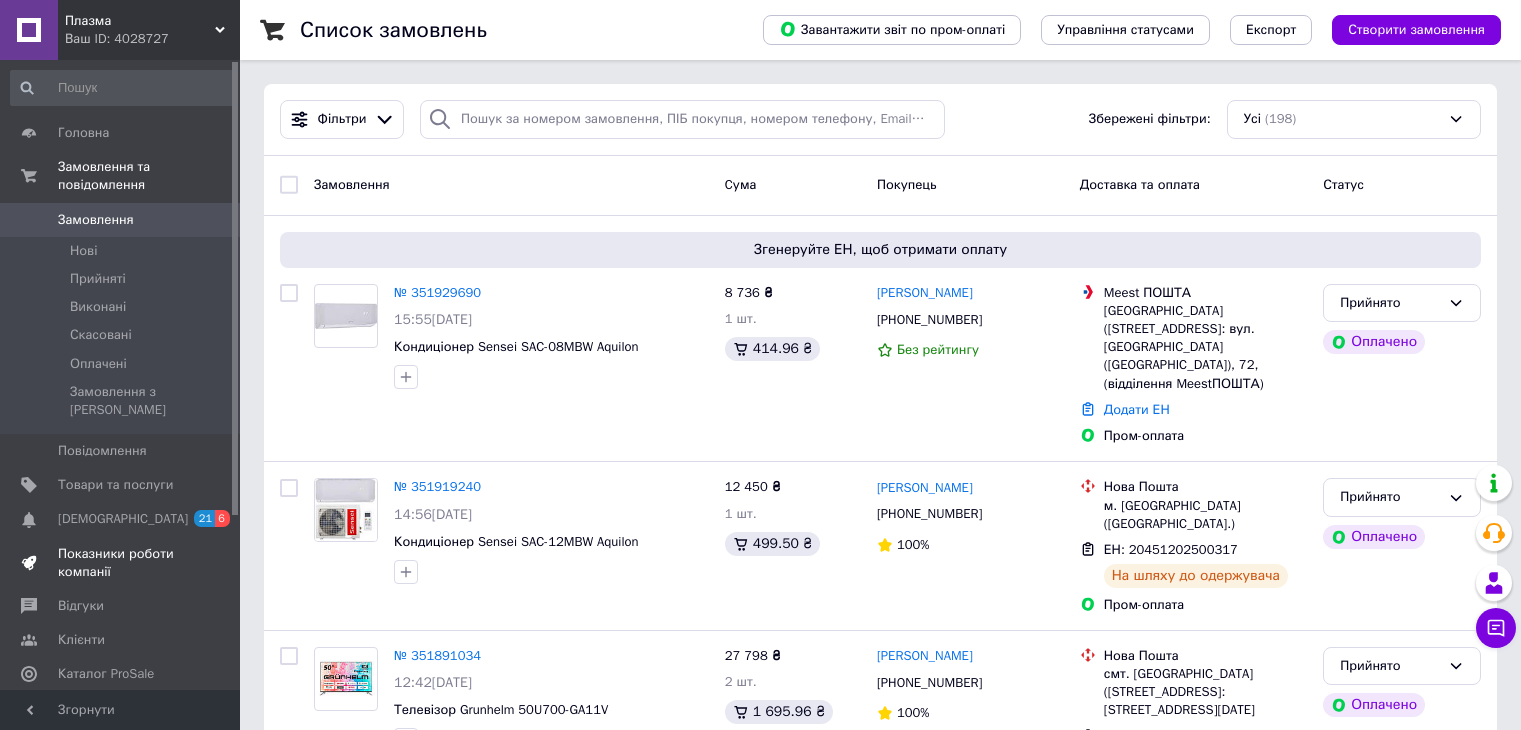 scroll, scrollTop: 0, scrollLeft: 0, axis: both 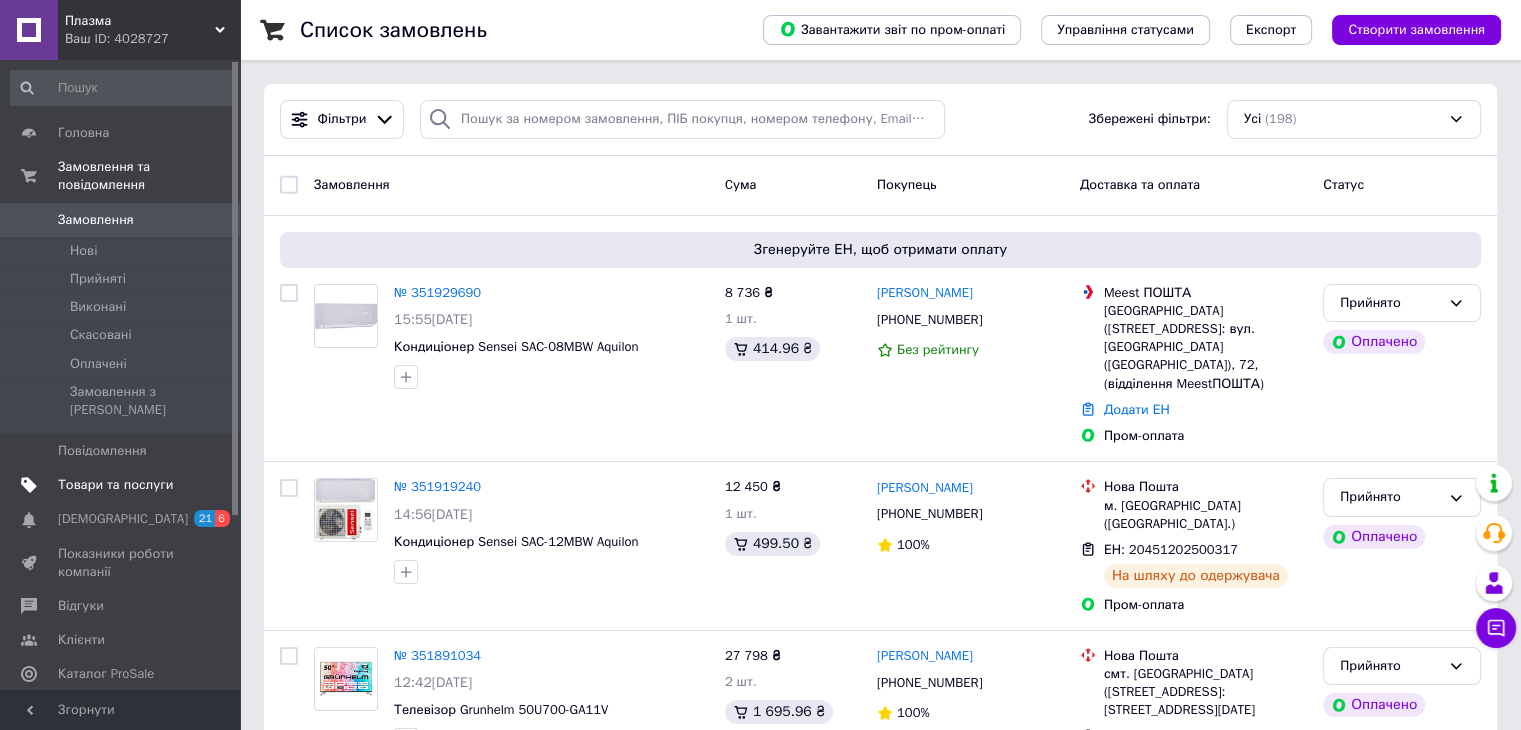 click on "Товари та послуги" at bounding box center [123, 485] 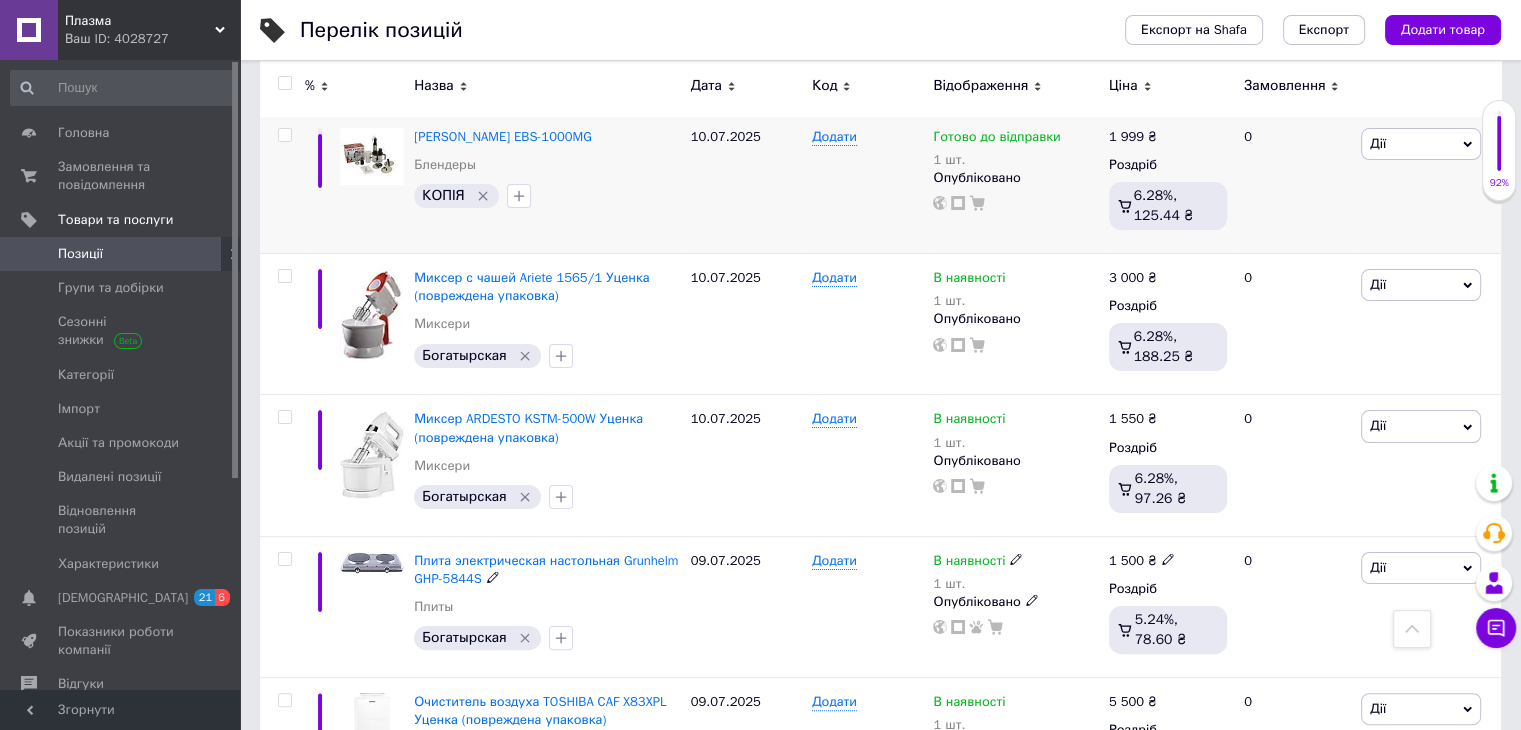 scroll, scrollTop: 300, scrollLeft: 0, axis: vertical 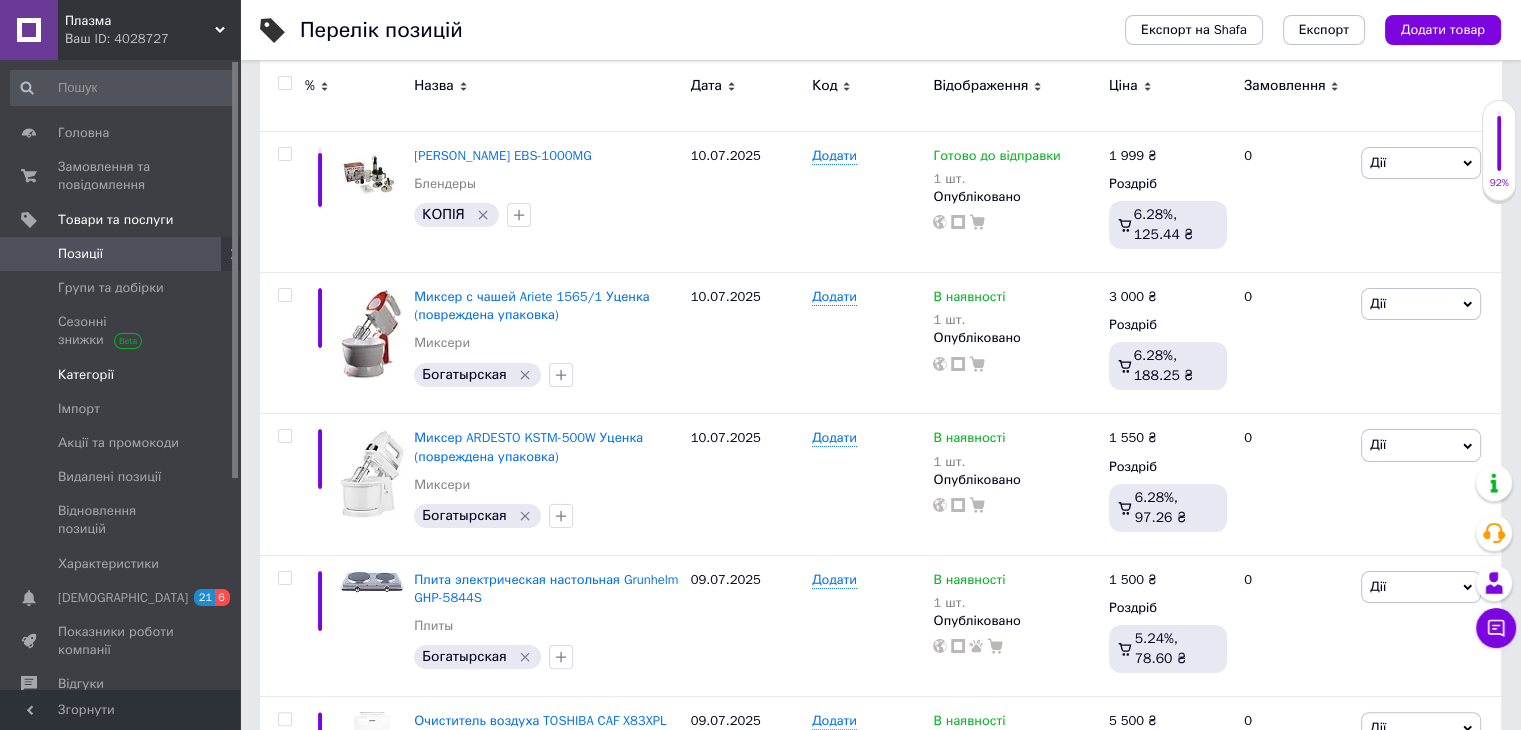 click on "Категорії" at bounding box center (86, 375) 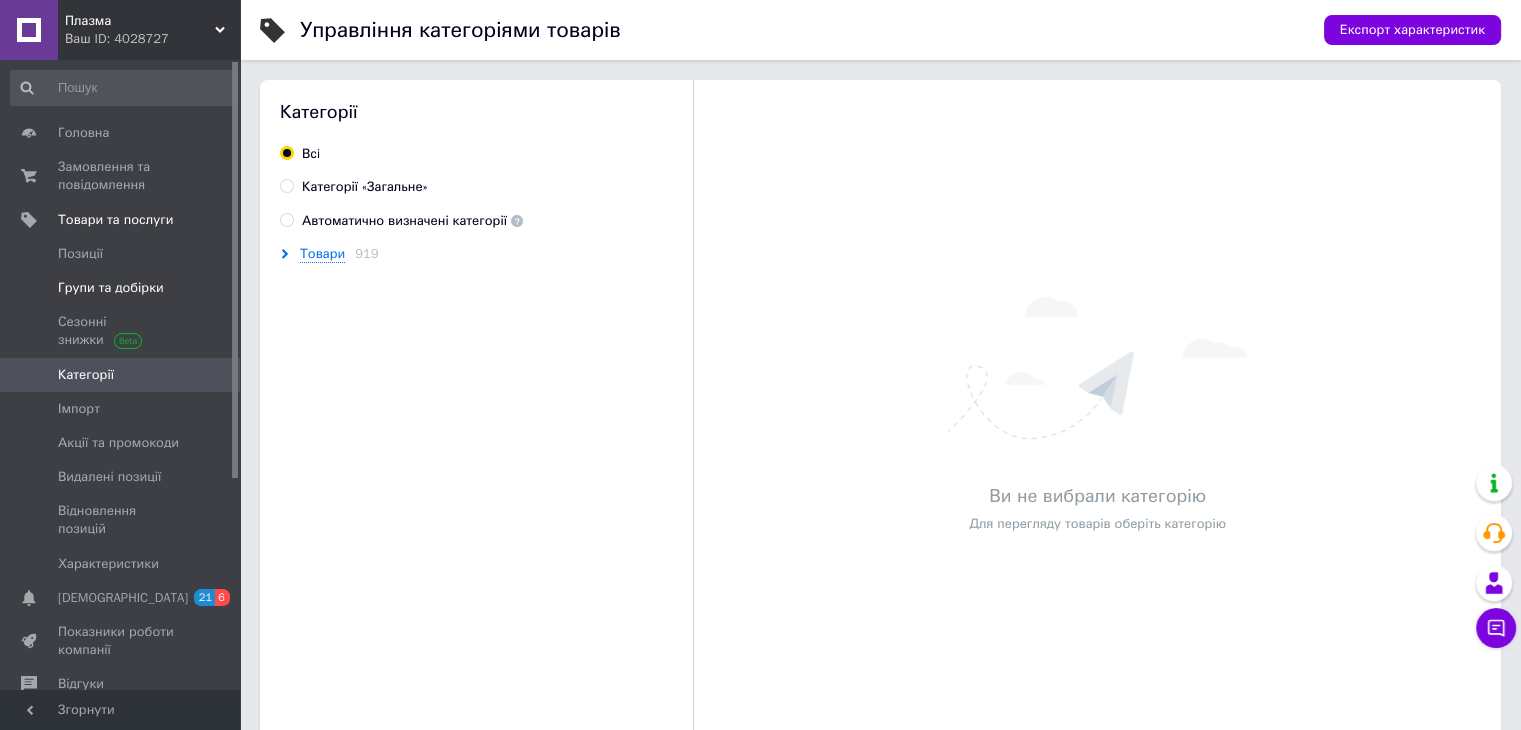 click on "Групи та добірки" at bounding box center [123, 288] 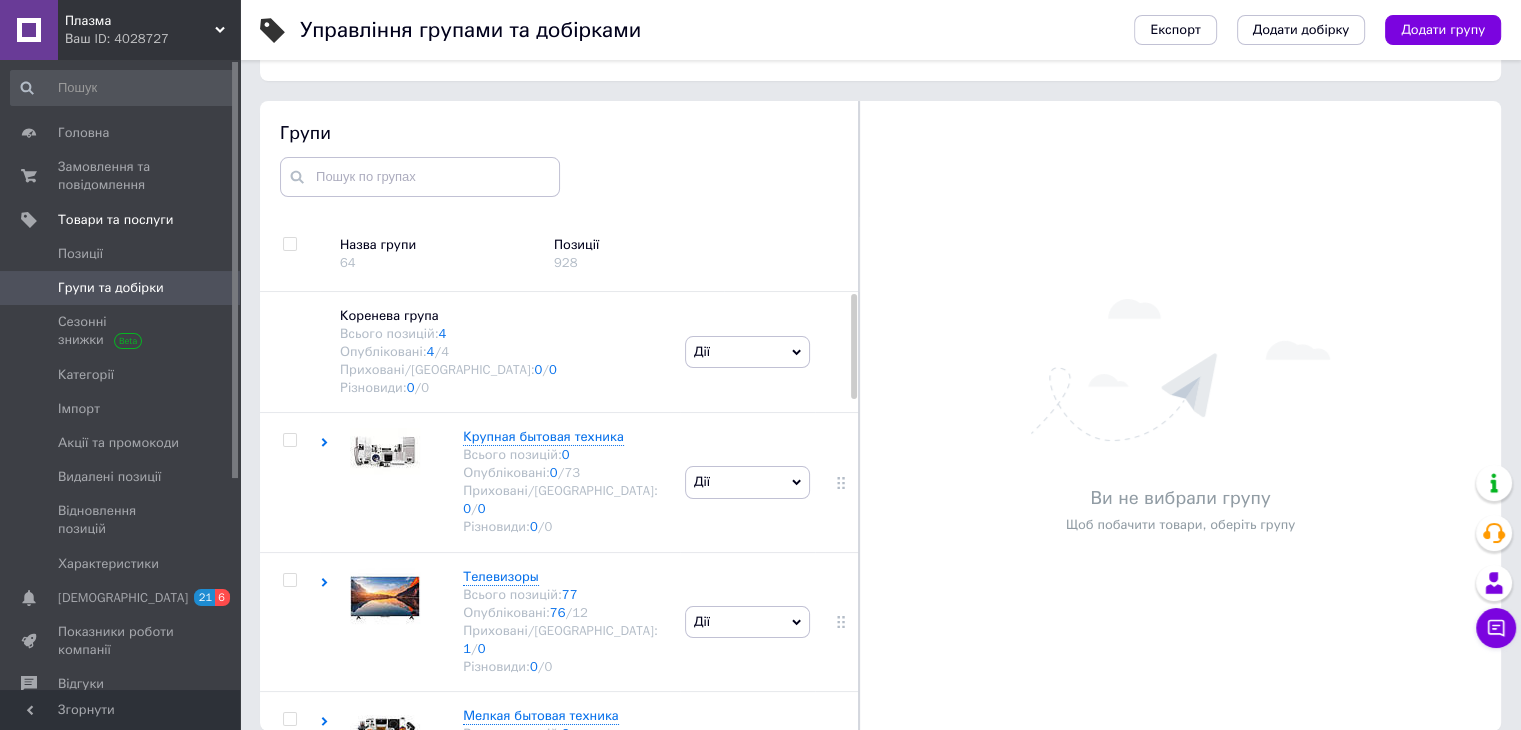 scroll, scrollTop: 113, scrollLeft: 0, axis: vertical 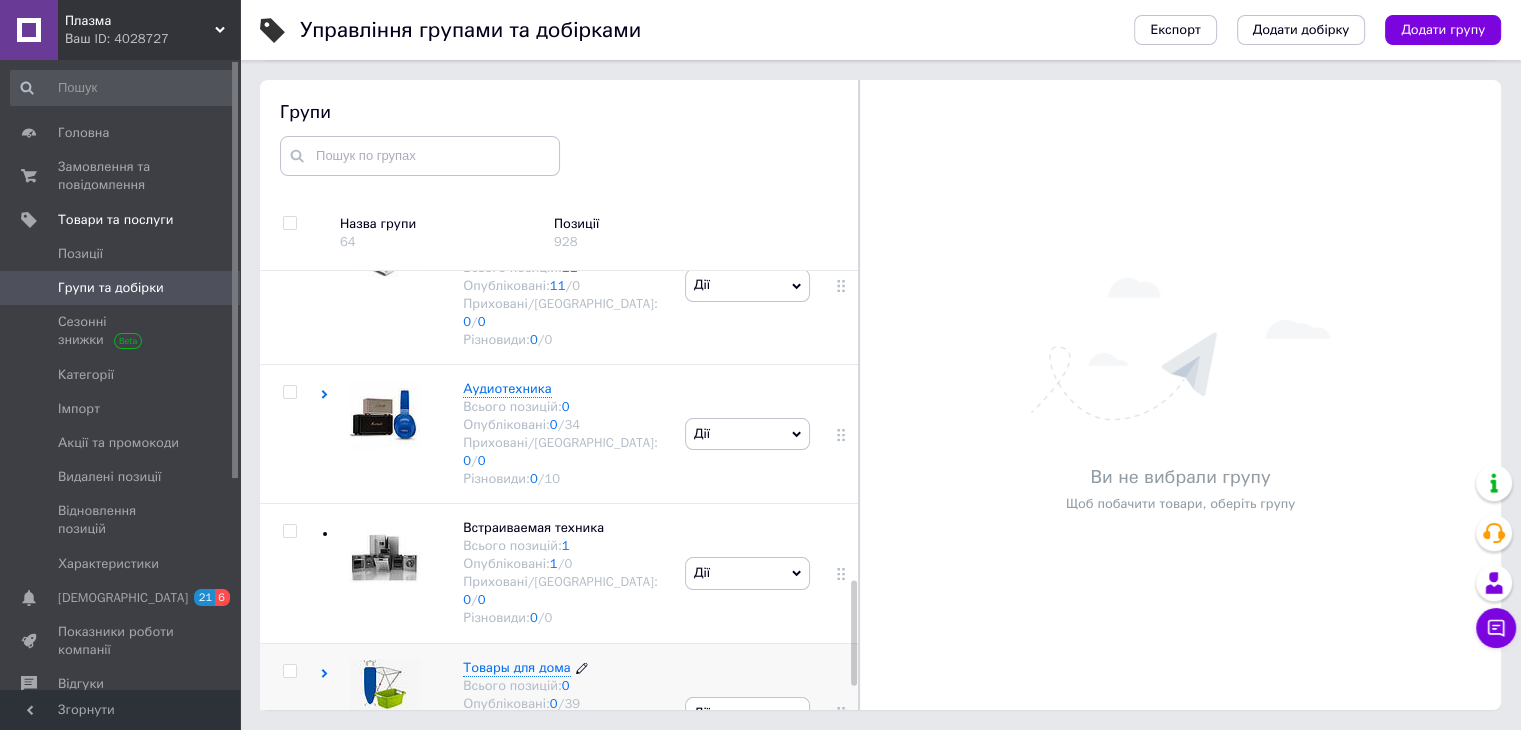 click on "Товары для дома" at bounding box center (516, 667) 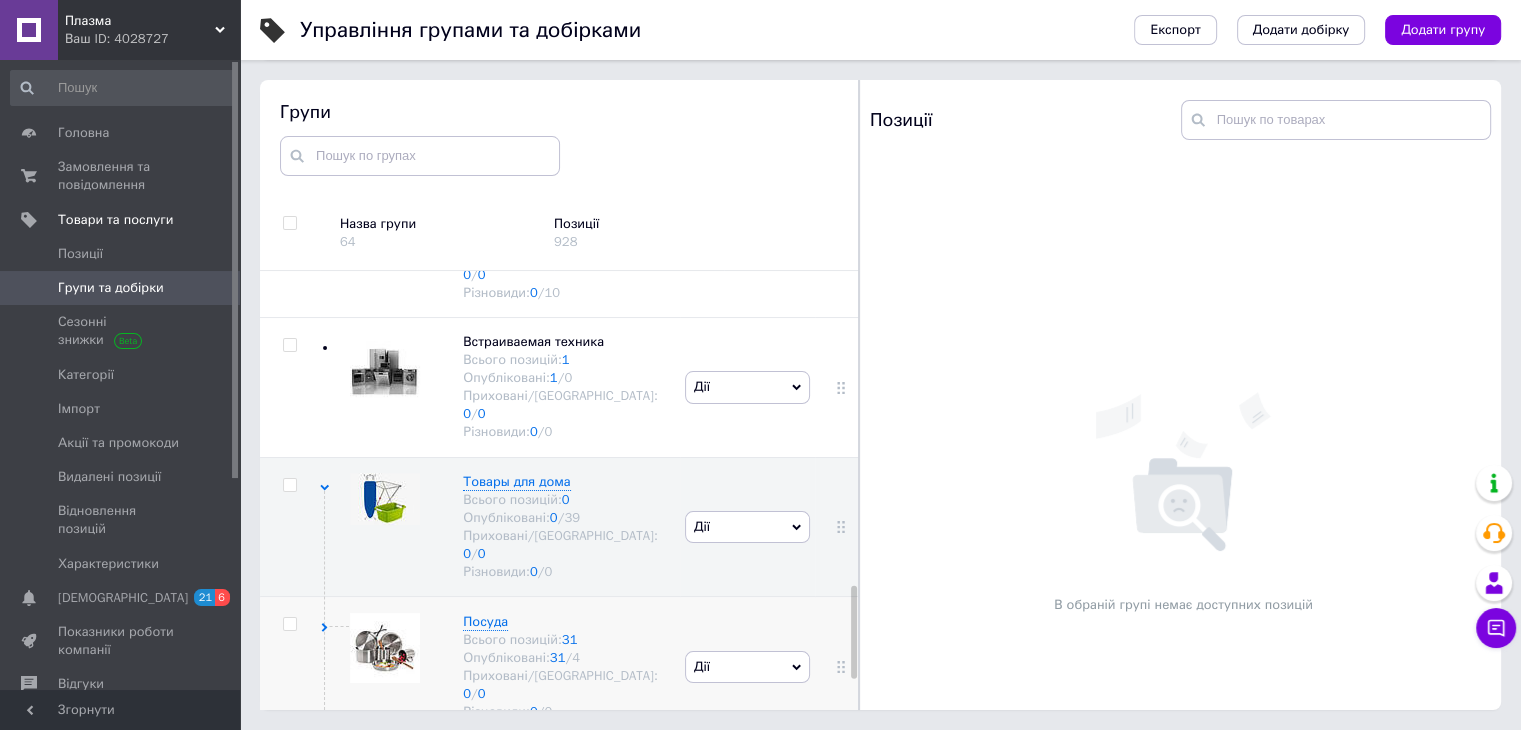 scroll, scrollTop: 1500, scrollLeft: 0, axis: vertical 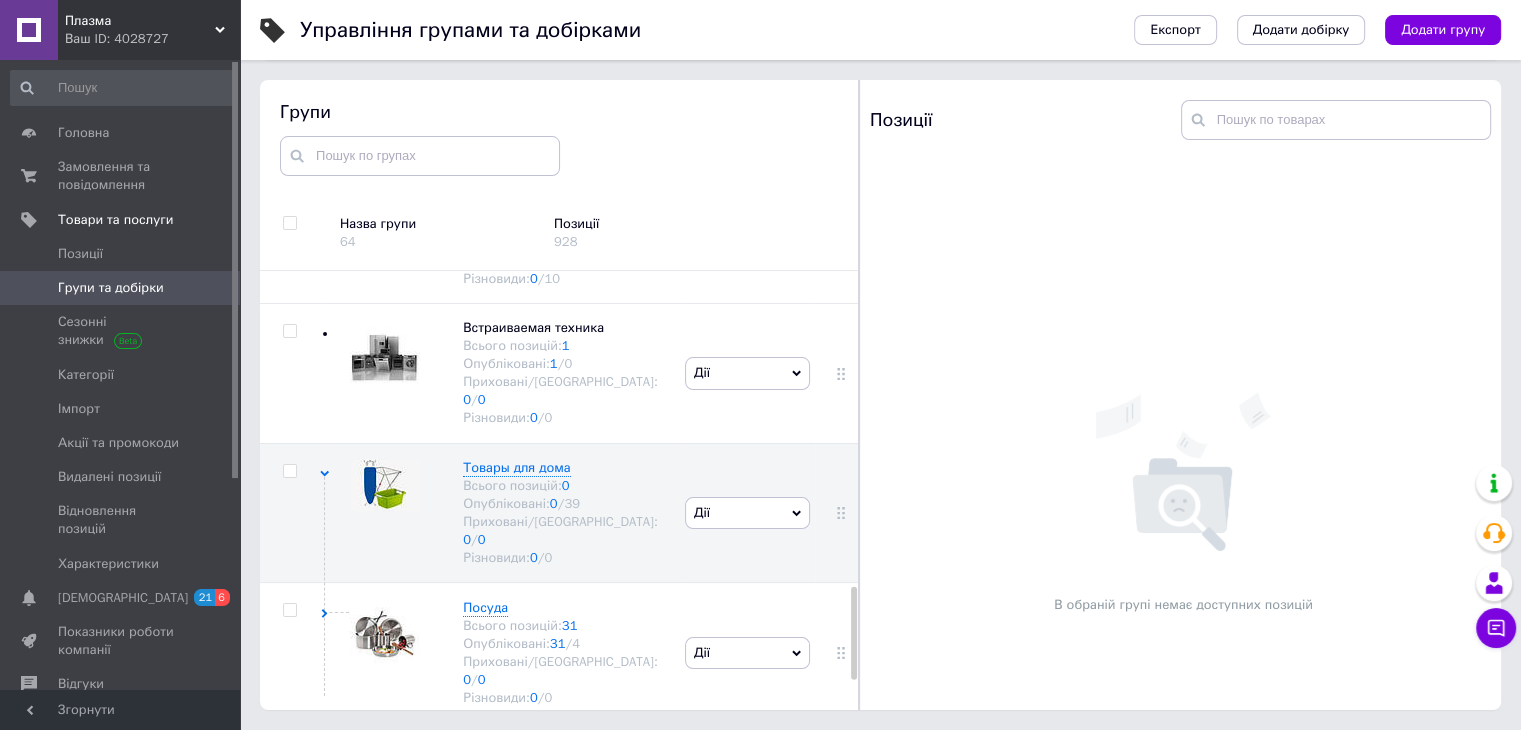 click on "Гладильные доски" at bounding box center (520, 747) 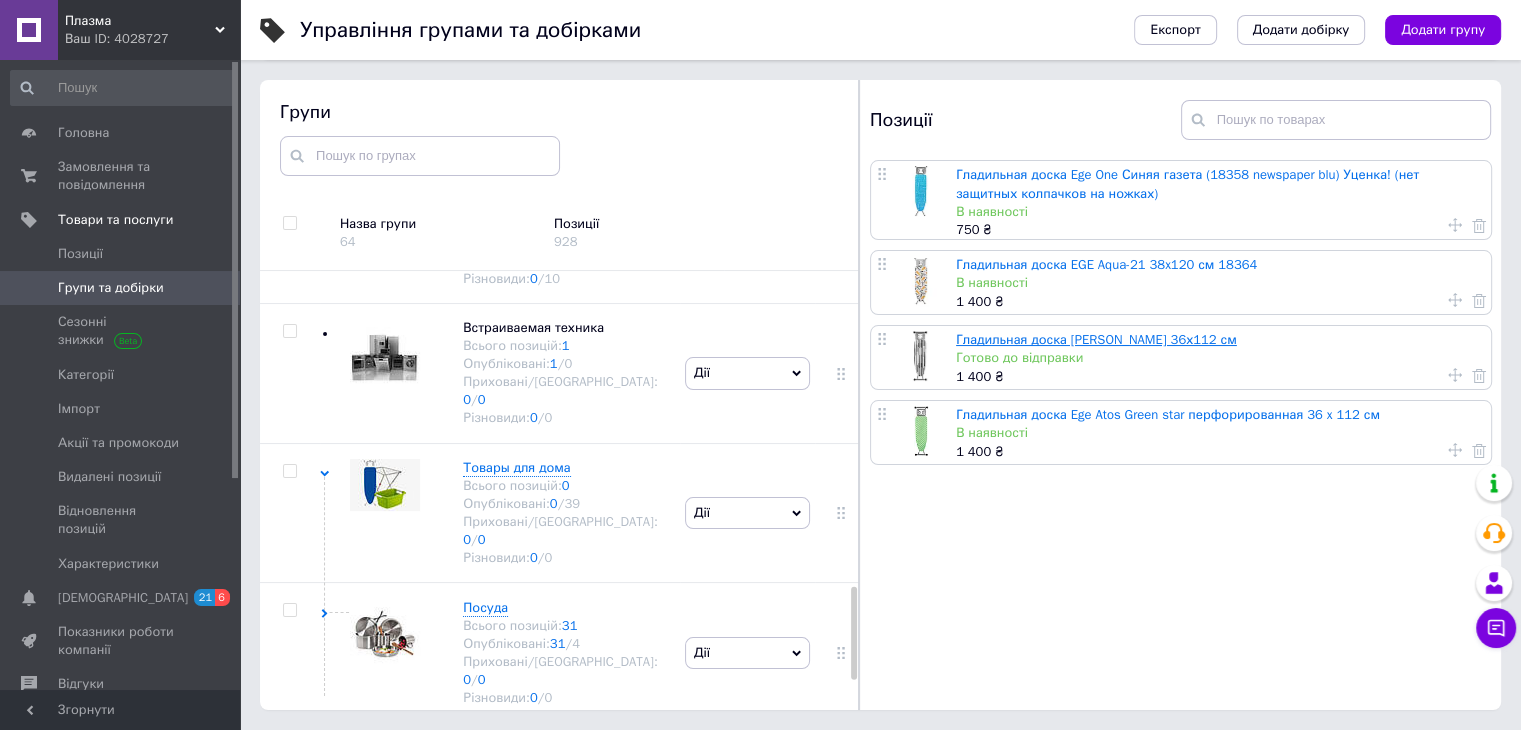 click on "Гладильная доска EGE Ares 36х112 см" at bounding box center (1096, 339) 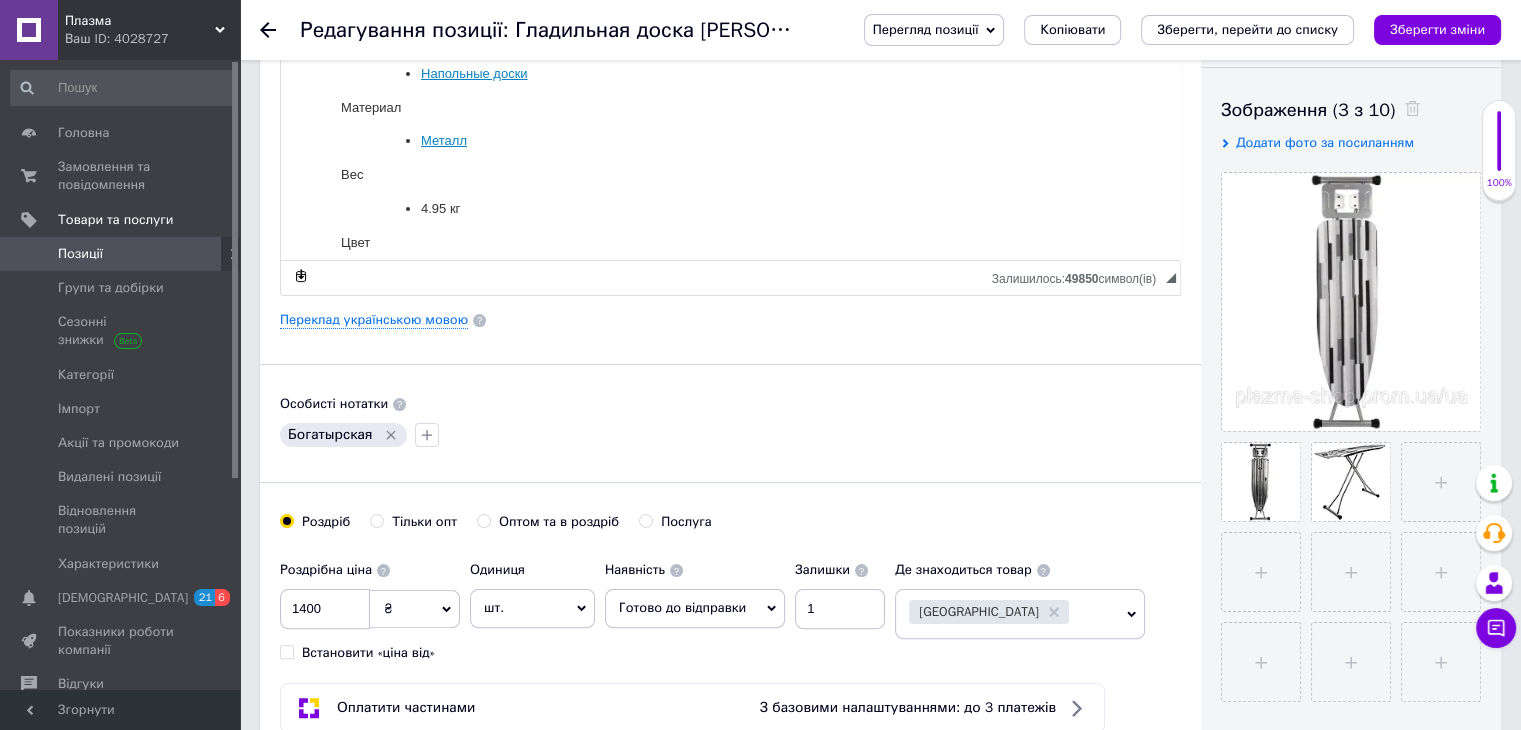 scroll, scrollTop: 400, scrollLeft: 0, axis: vertical 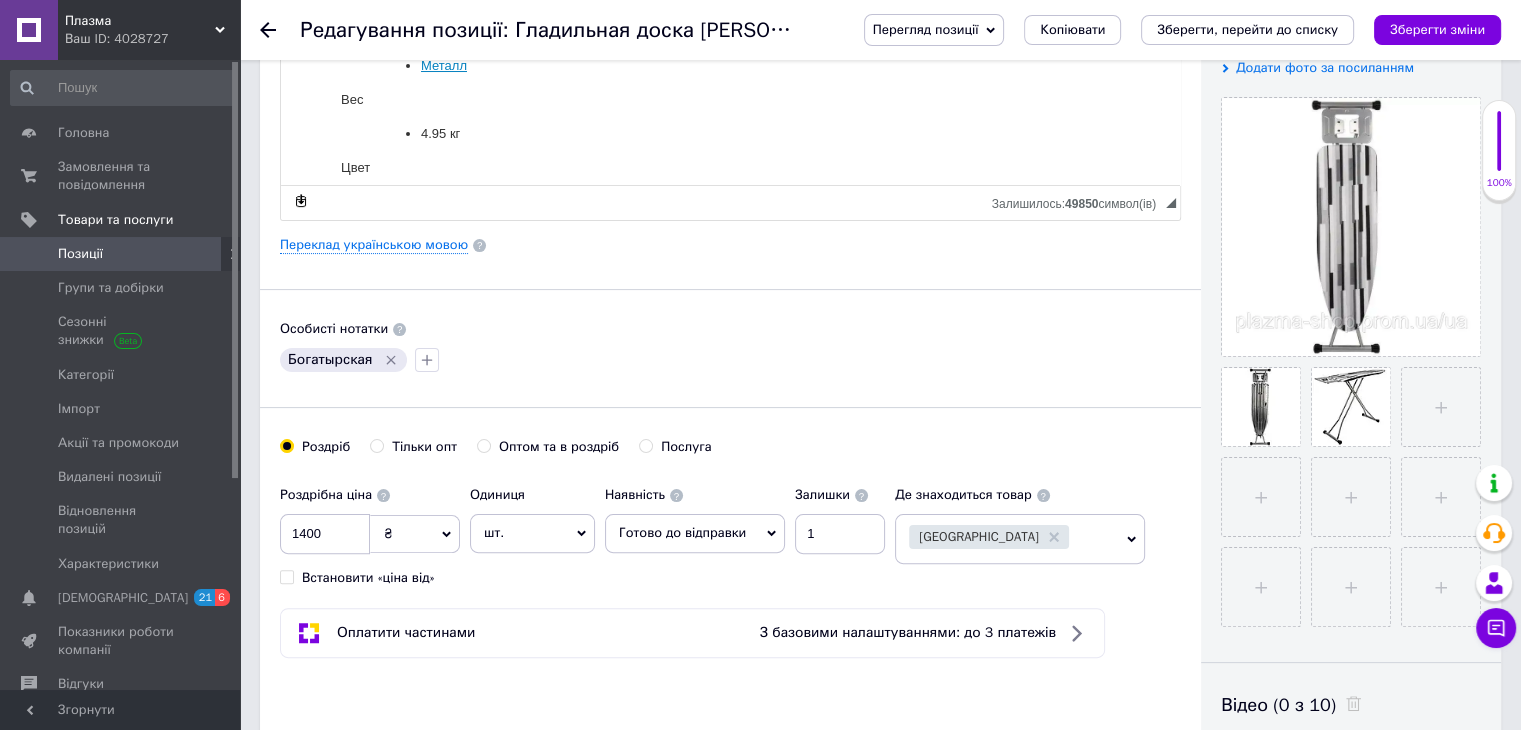 click on "Готово до відправки" at bounding box center [695, 533] 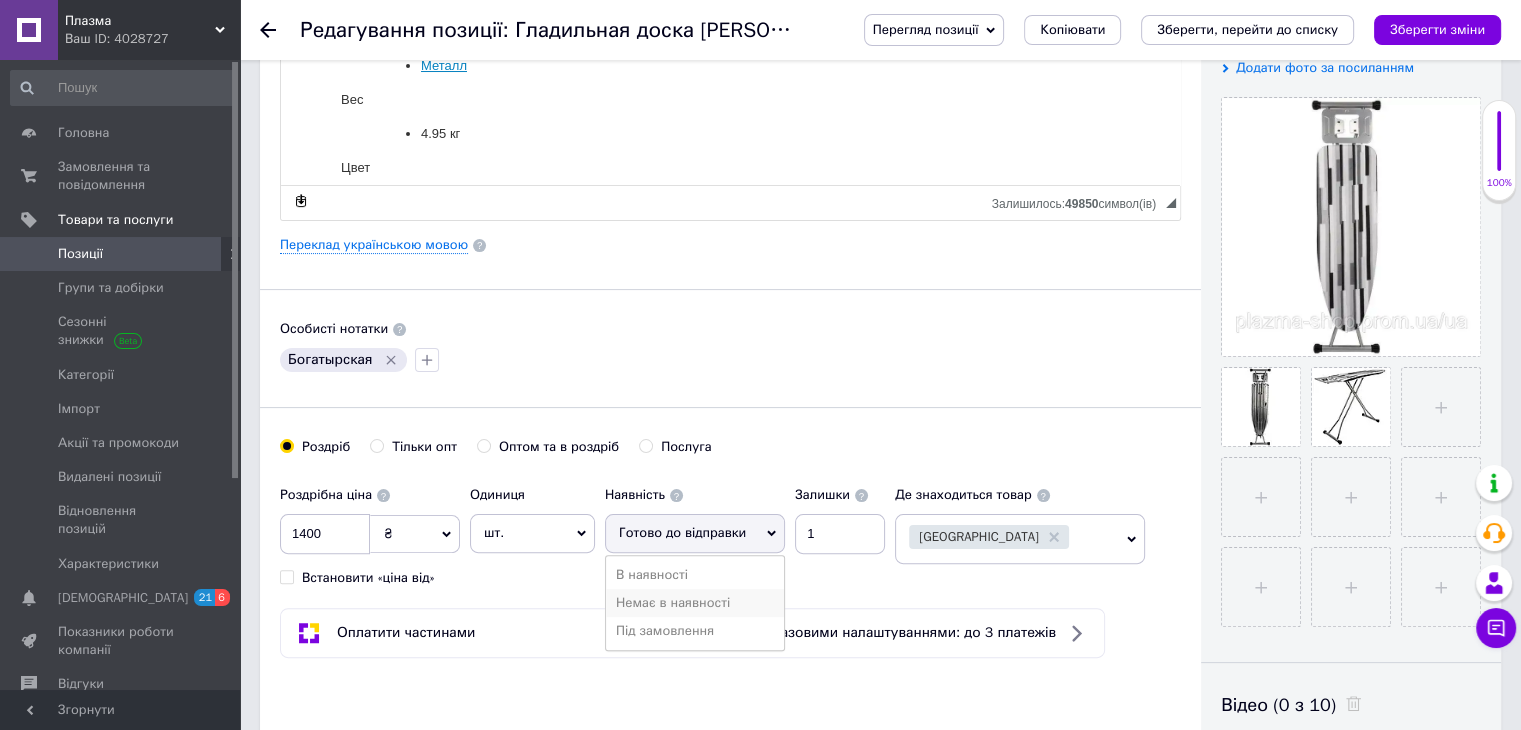 click on "Немає в наявності" at bounding box center (695, 603) 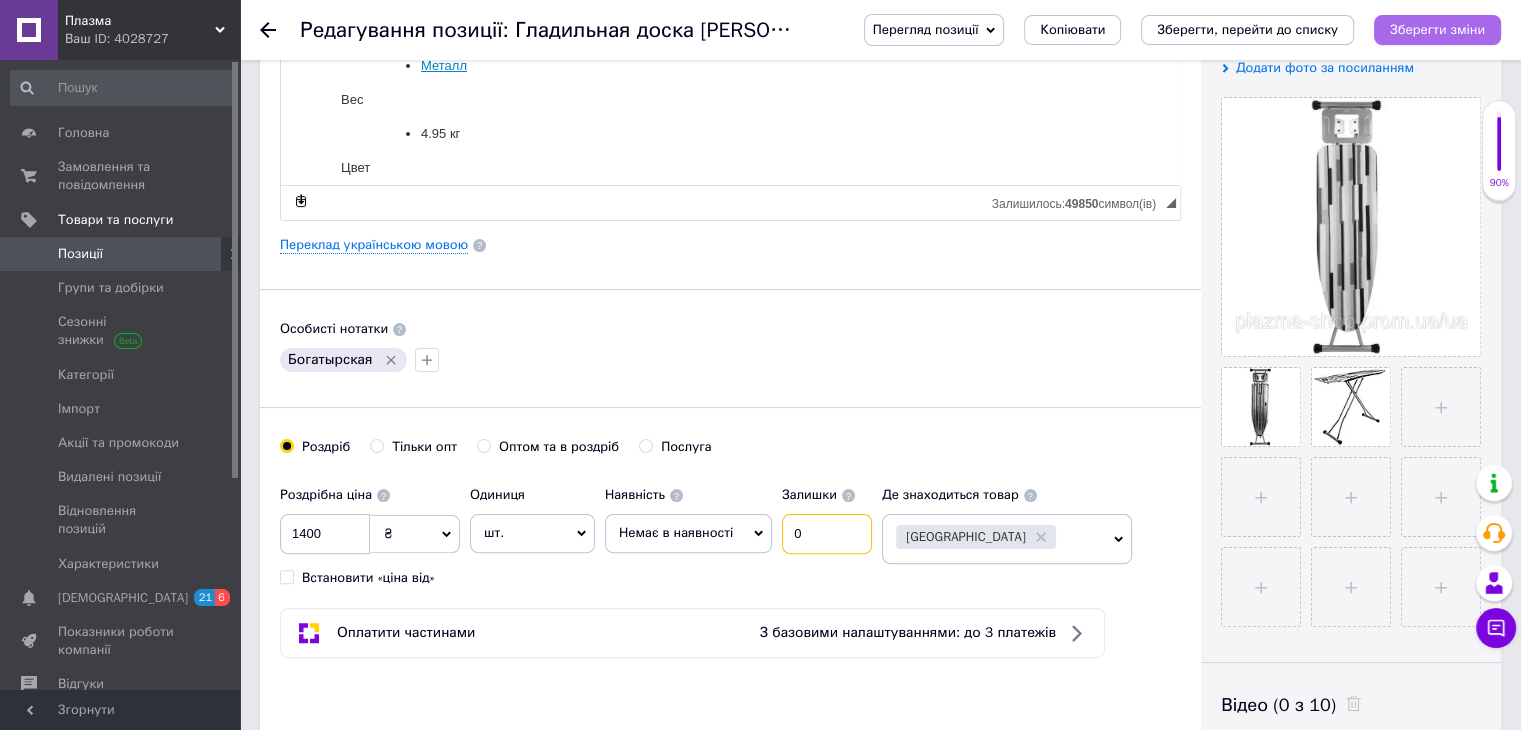type on "0" 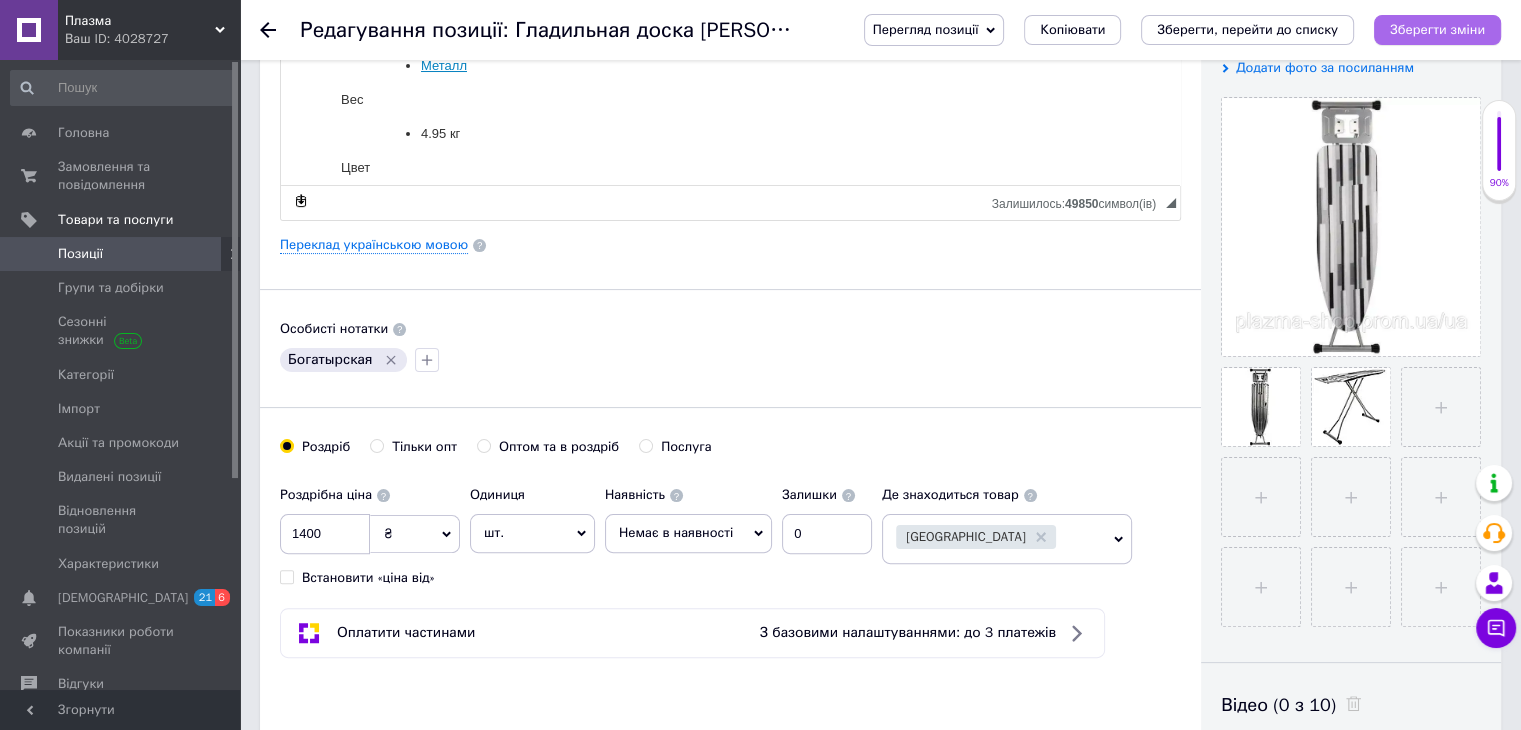 click on "Зберегти зміни" at bounding box center (1437, 29) 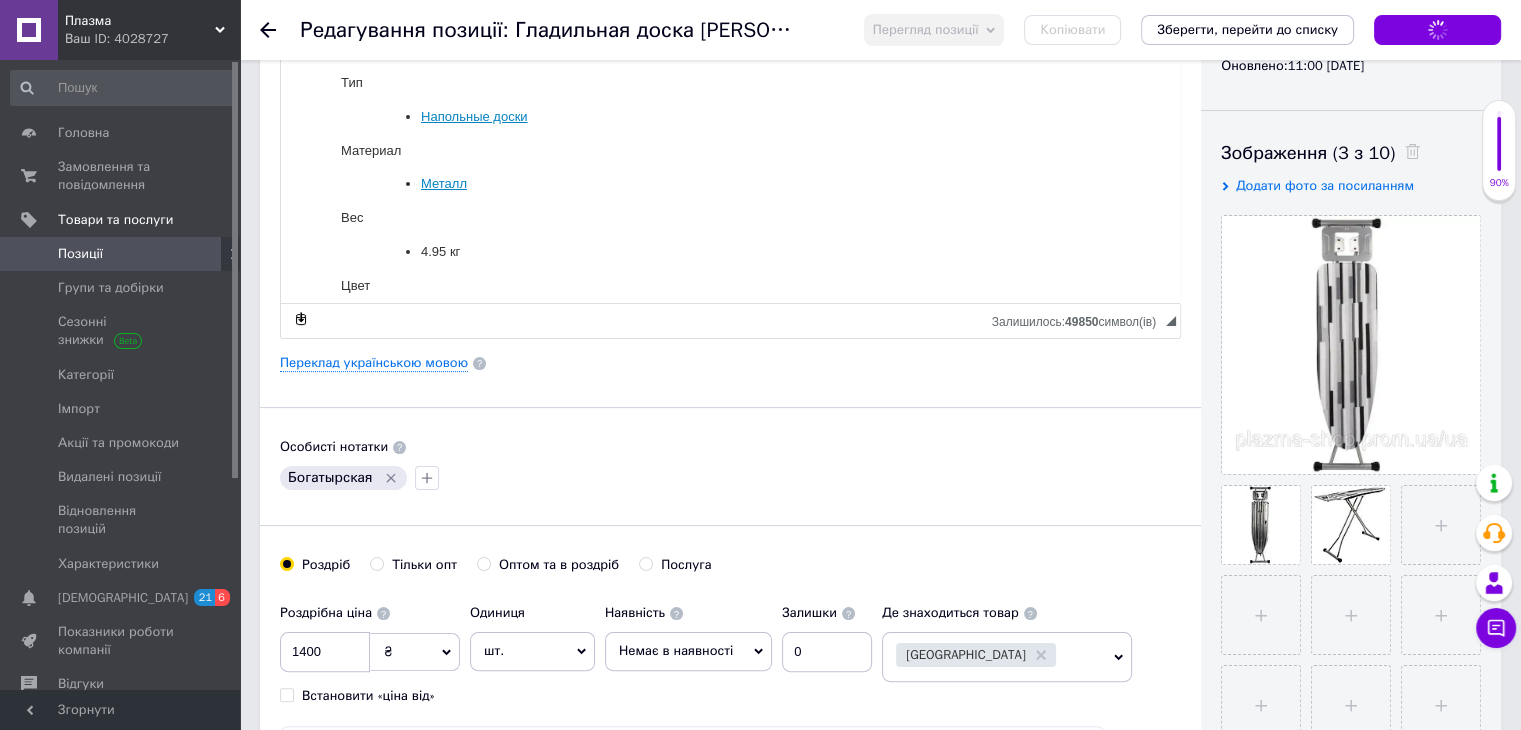 scroll, scrollTop: 0, scrollLeft: 0, axis: both 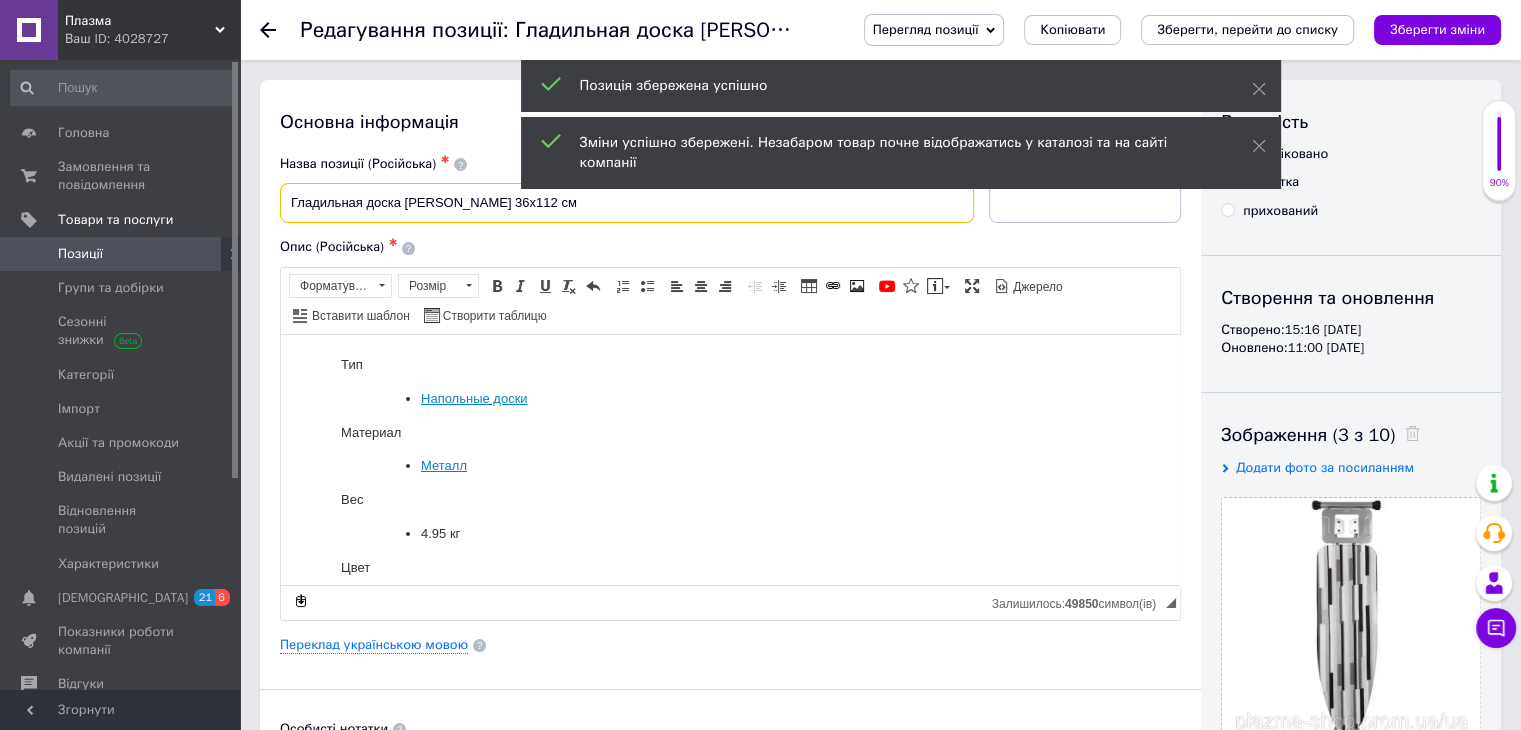 drag, startPoint x: 556, startPoint y: 196, endPoint x: 269, endPoint y: 188, distance: 287.11148 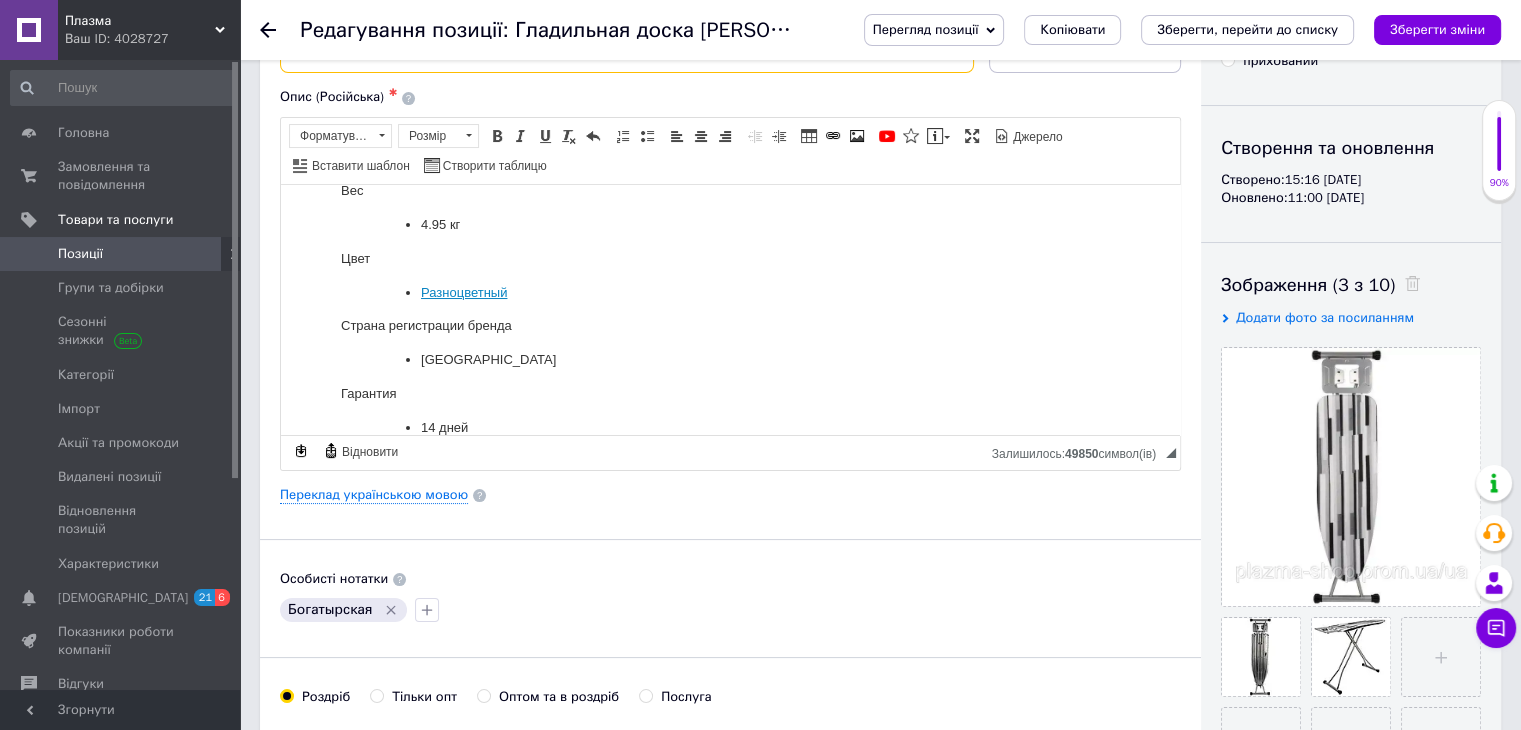 scroll, scrollTop: 400, scrollLeft: 0, axis: vertical 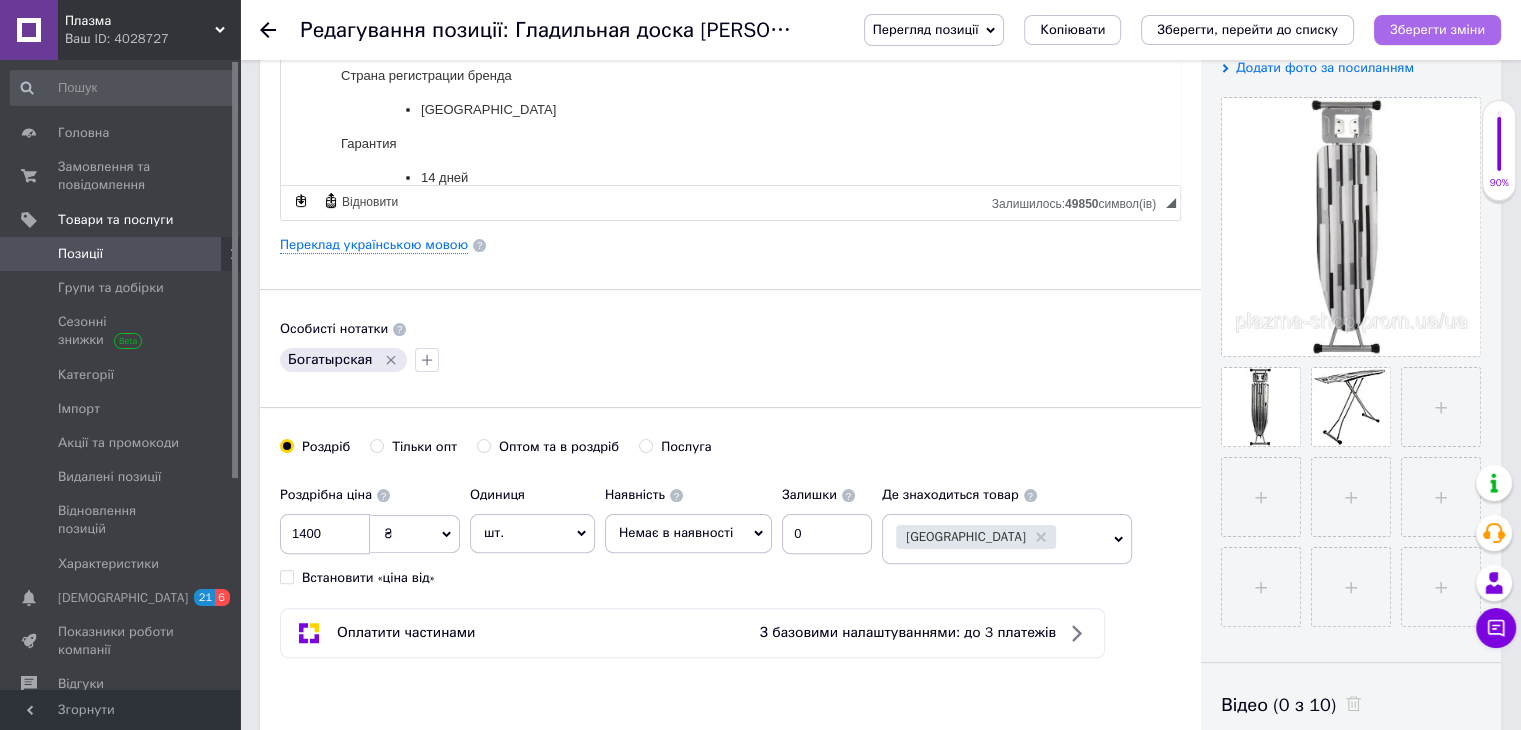 click on "Зберегти зміни" at bounding box center (1437, 29) 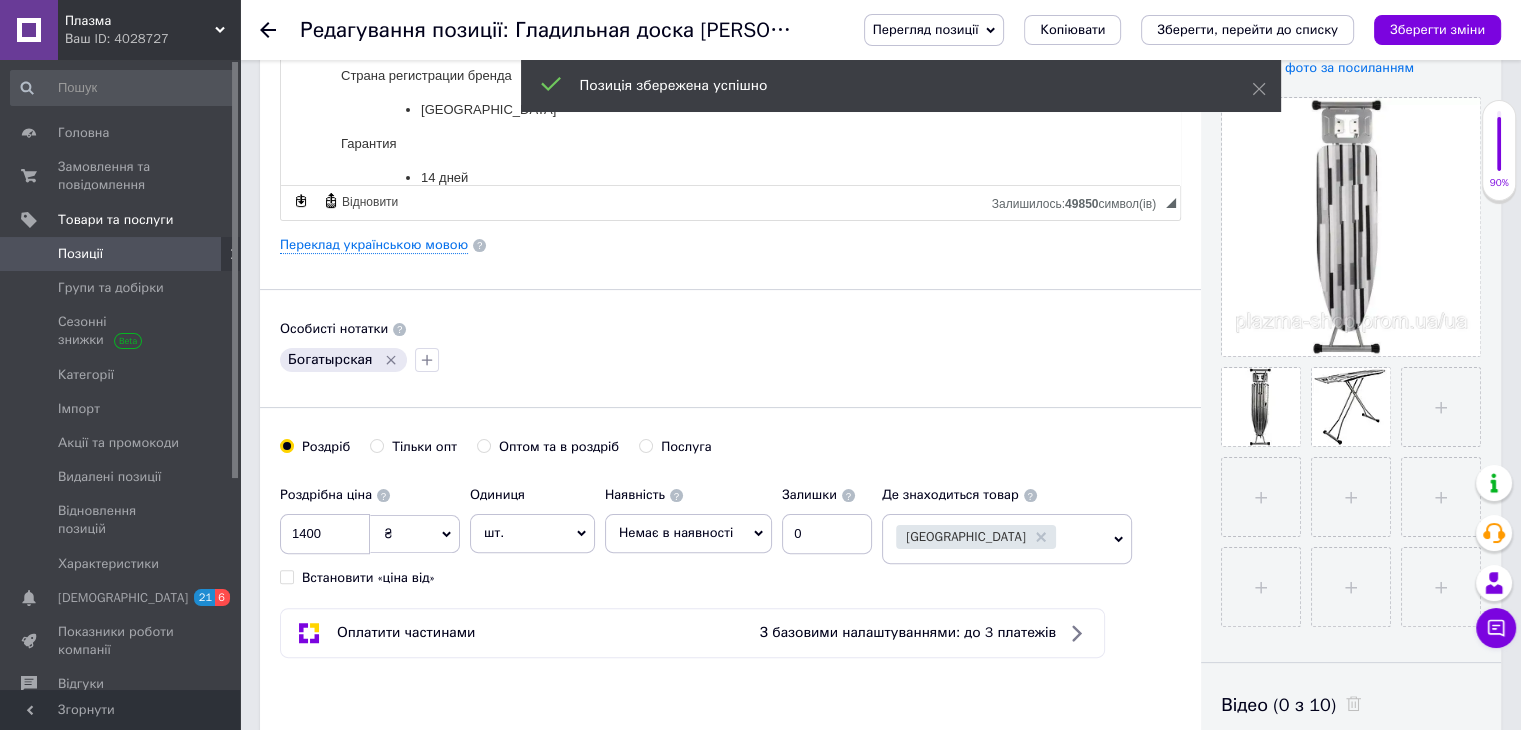 click 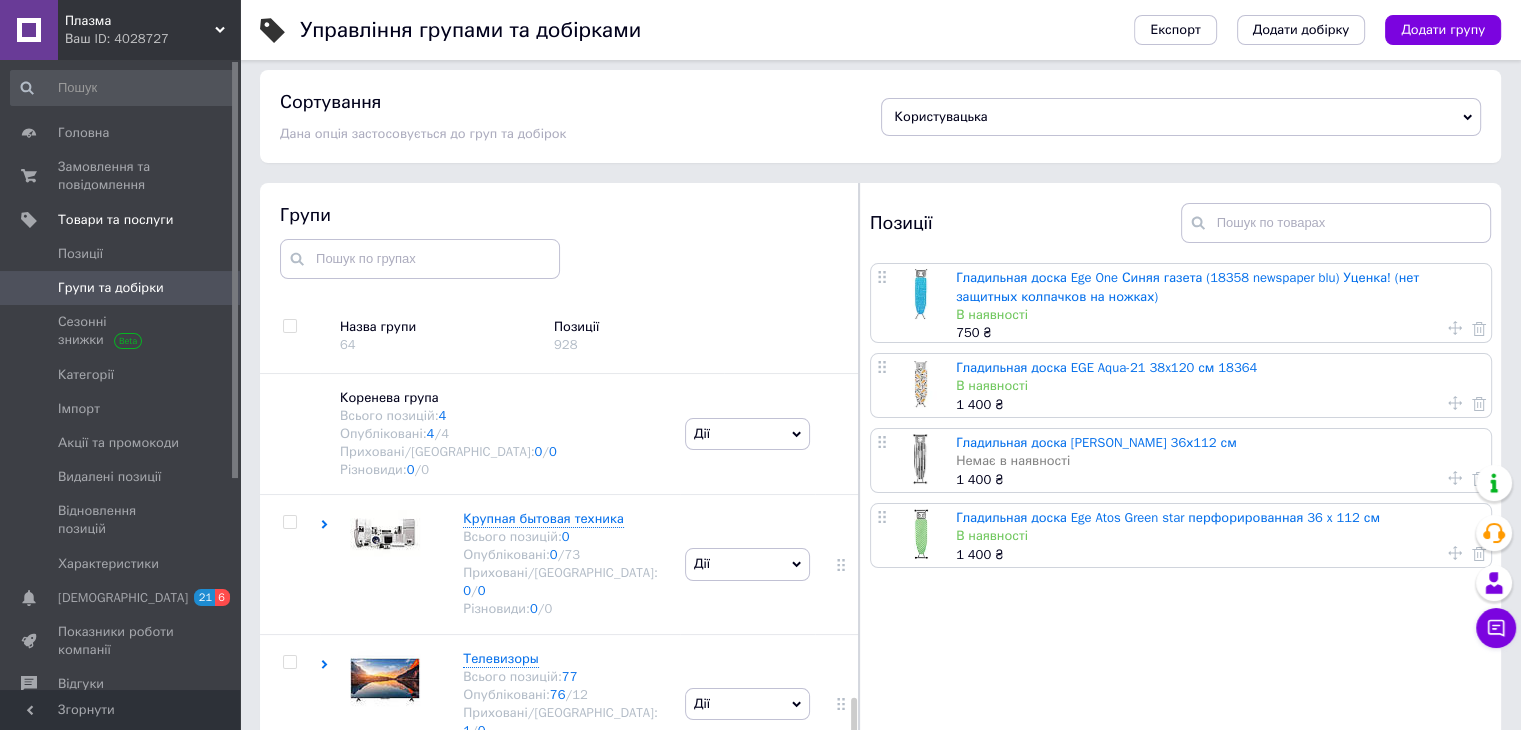 scroll, scrollTop: 113, scrollLeft: 0, axis: vertical 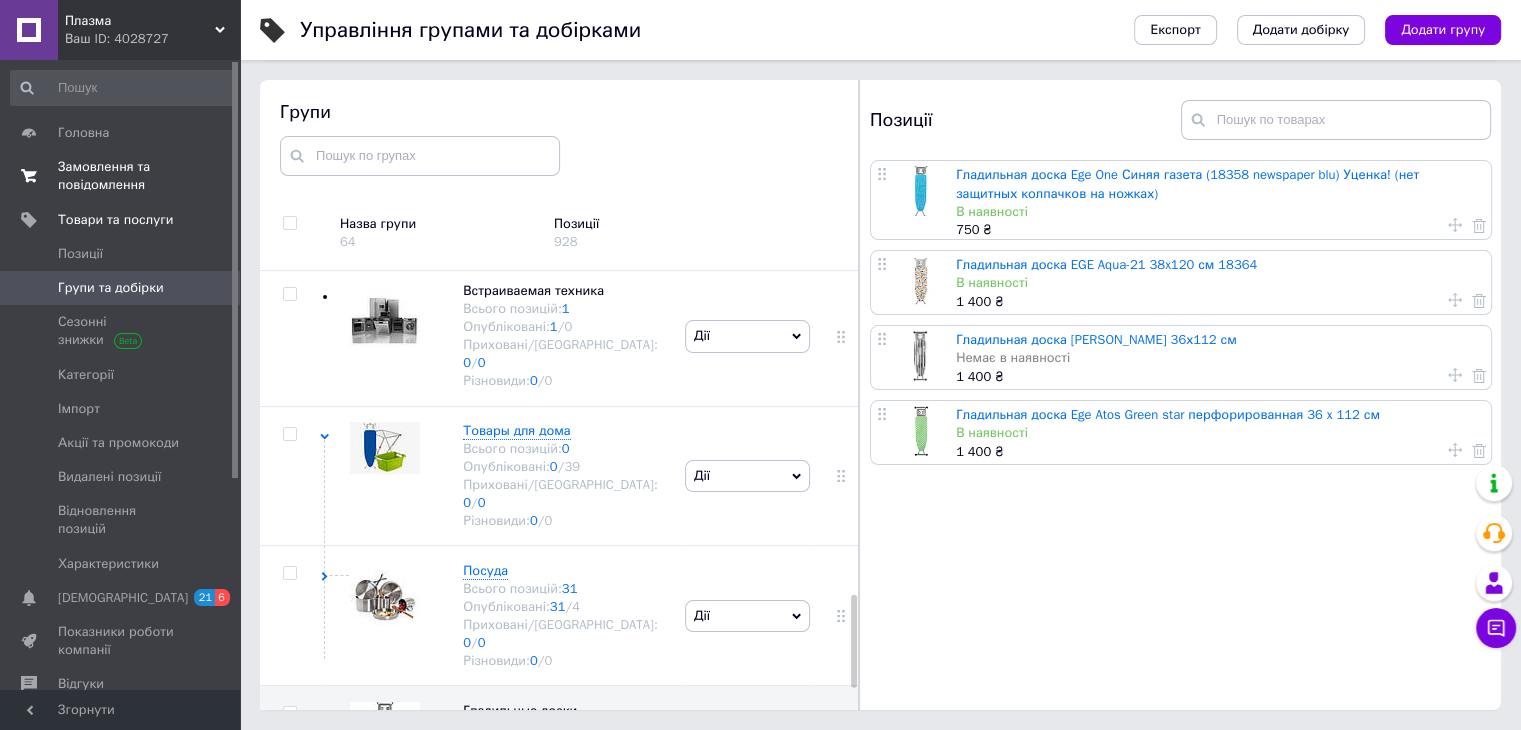 click on "Замовлення та повідомлення" at bounding box center (121, 176) 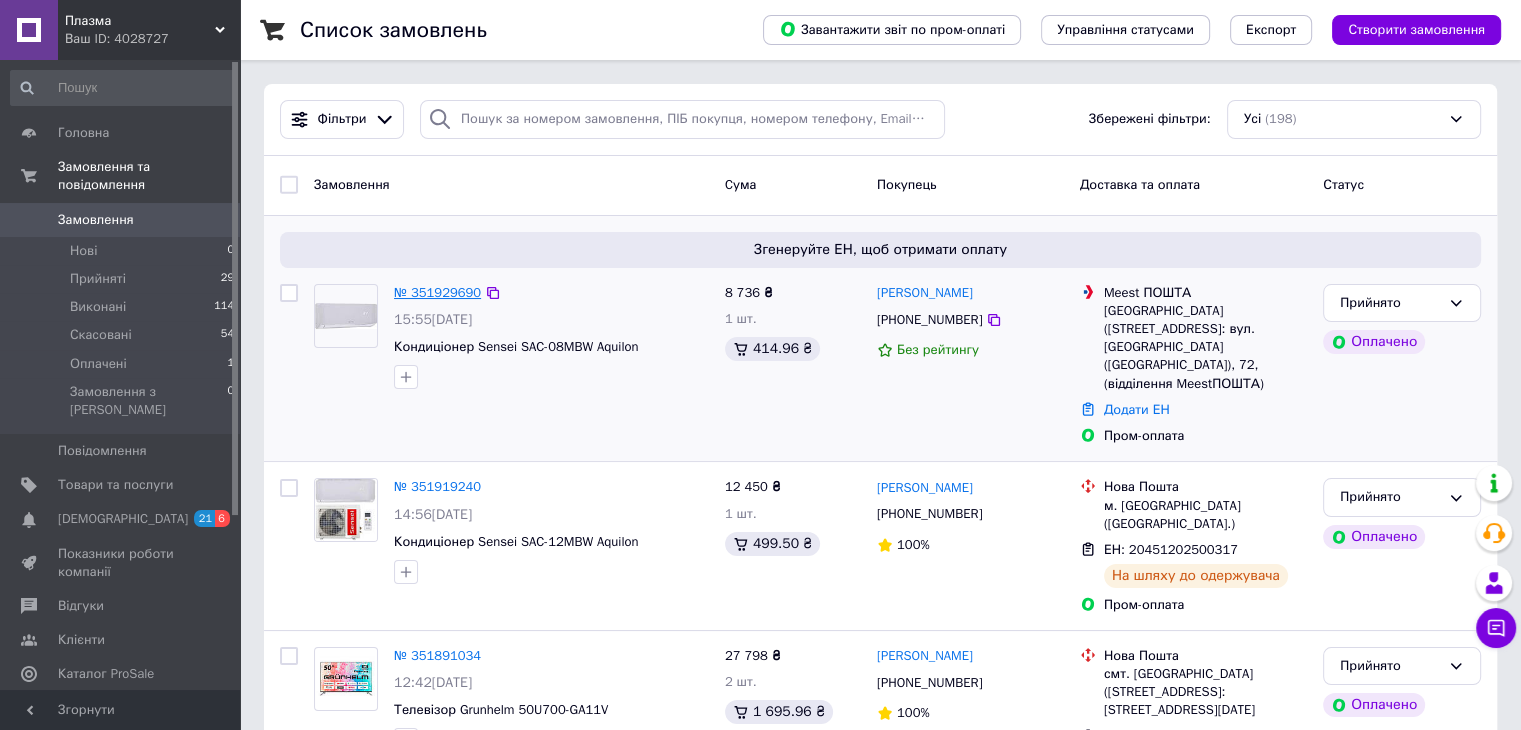click on "№ 351929690" at bounding box center (437, 292) 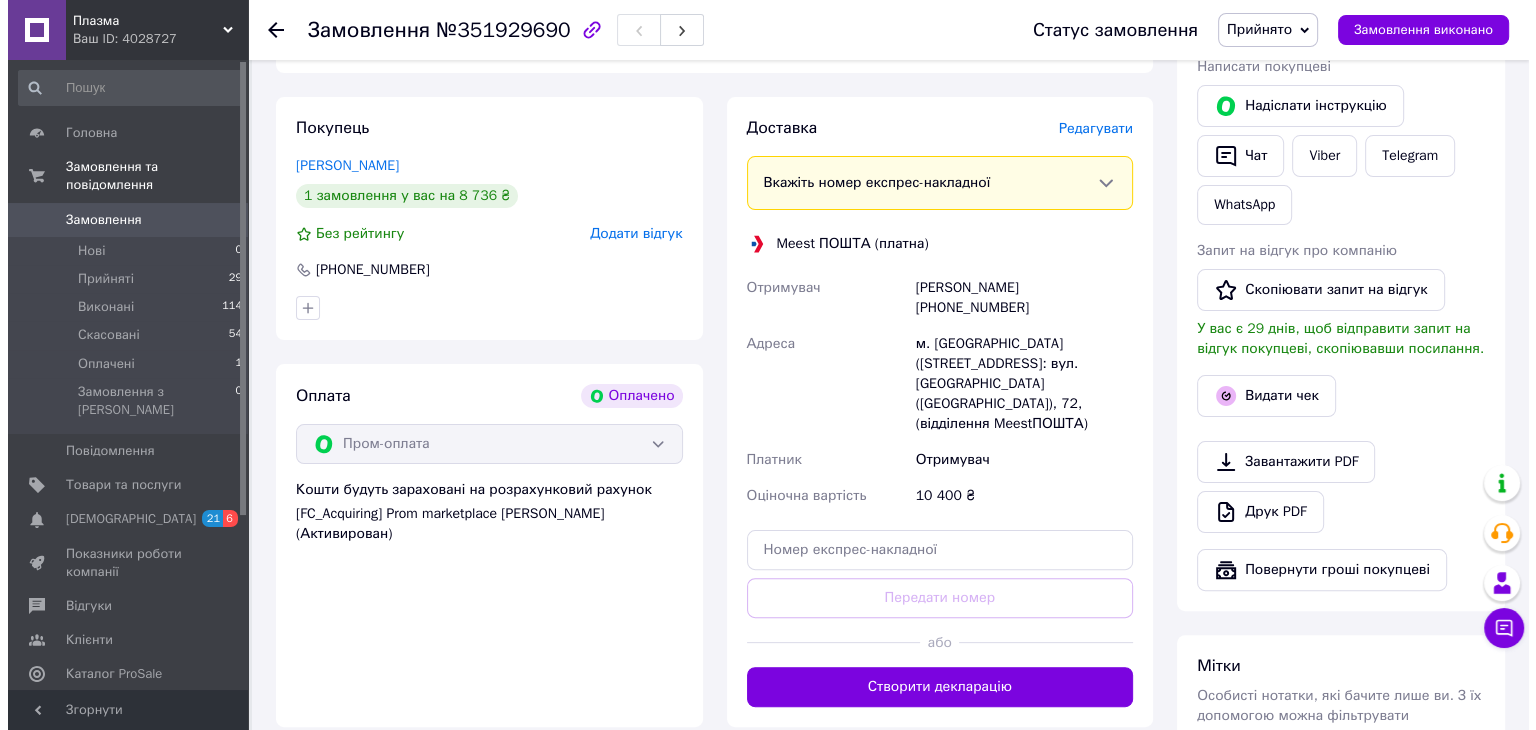 scroll, scrollTop: 400, scrollLeft: 0, axis: vertical 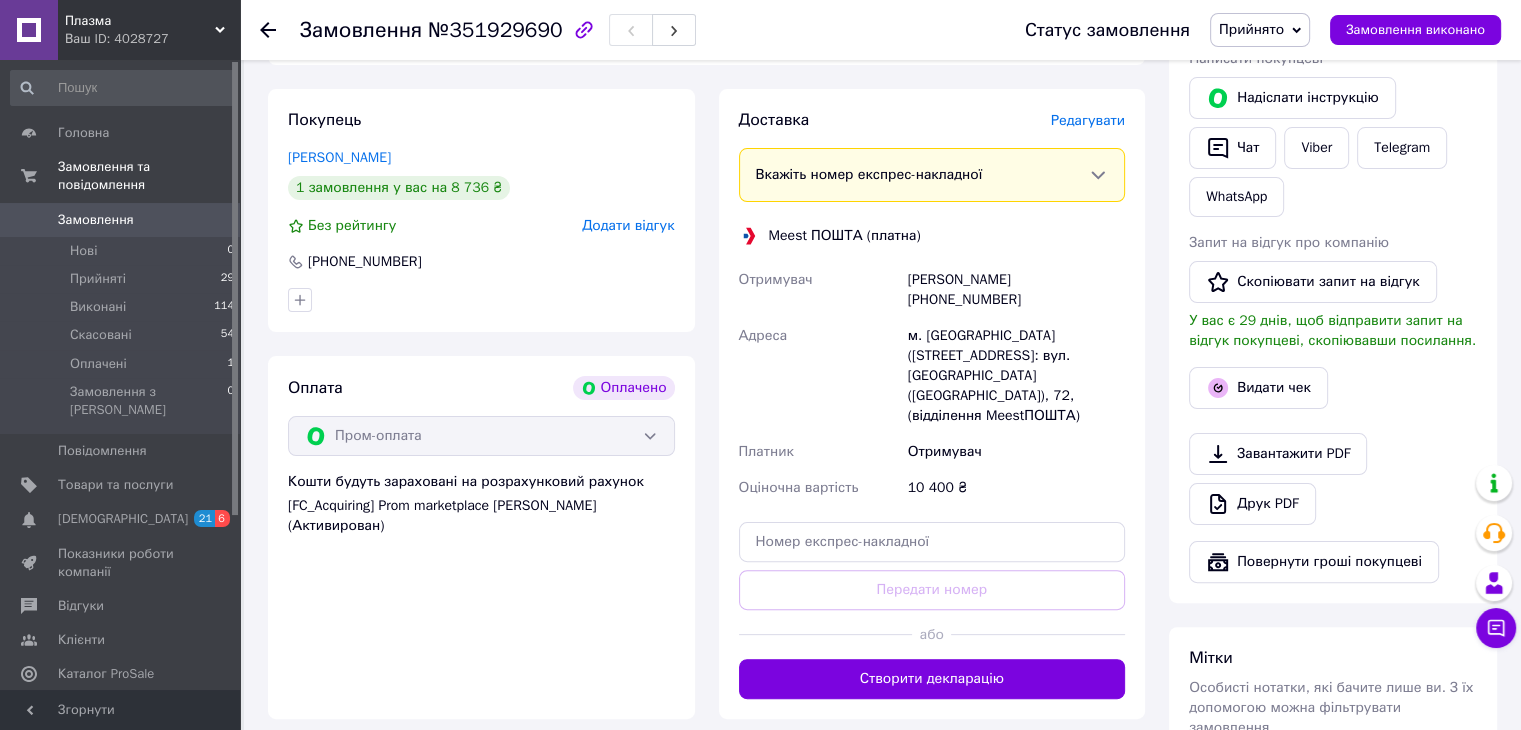 click on "Редагувати" at bounding box center (1088, 120) 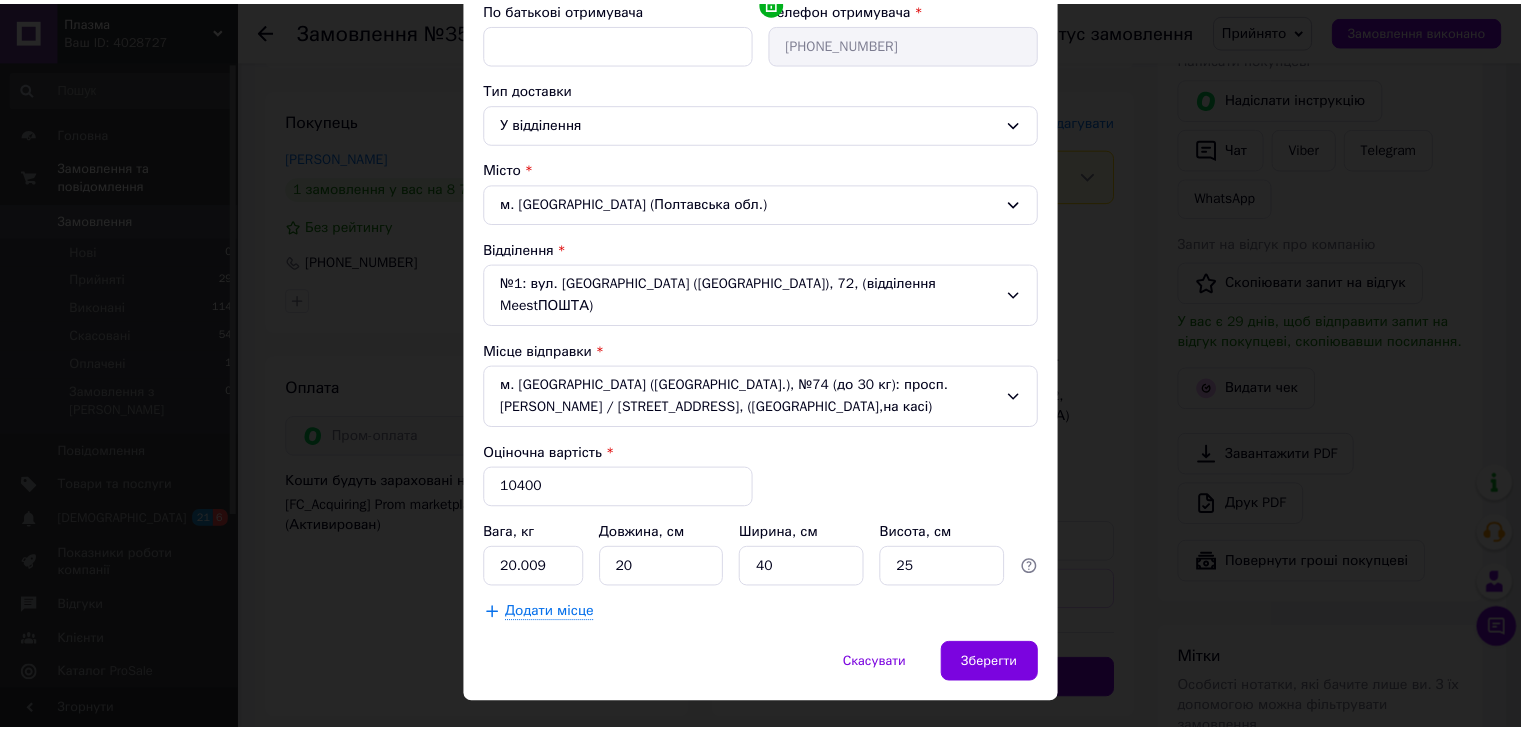 scroll, scrollTop: 408, scrollLeft: 0, axis: vertical 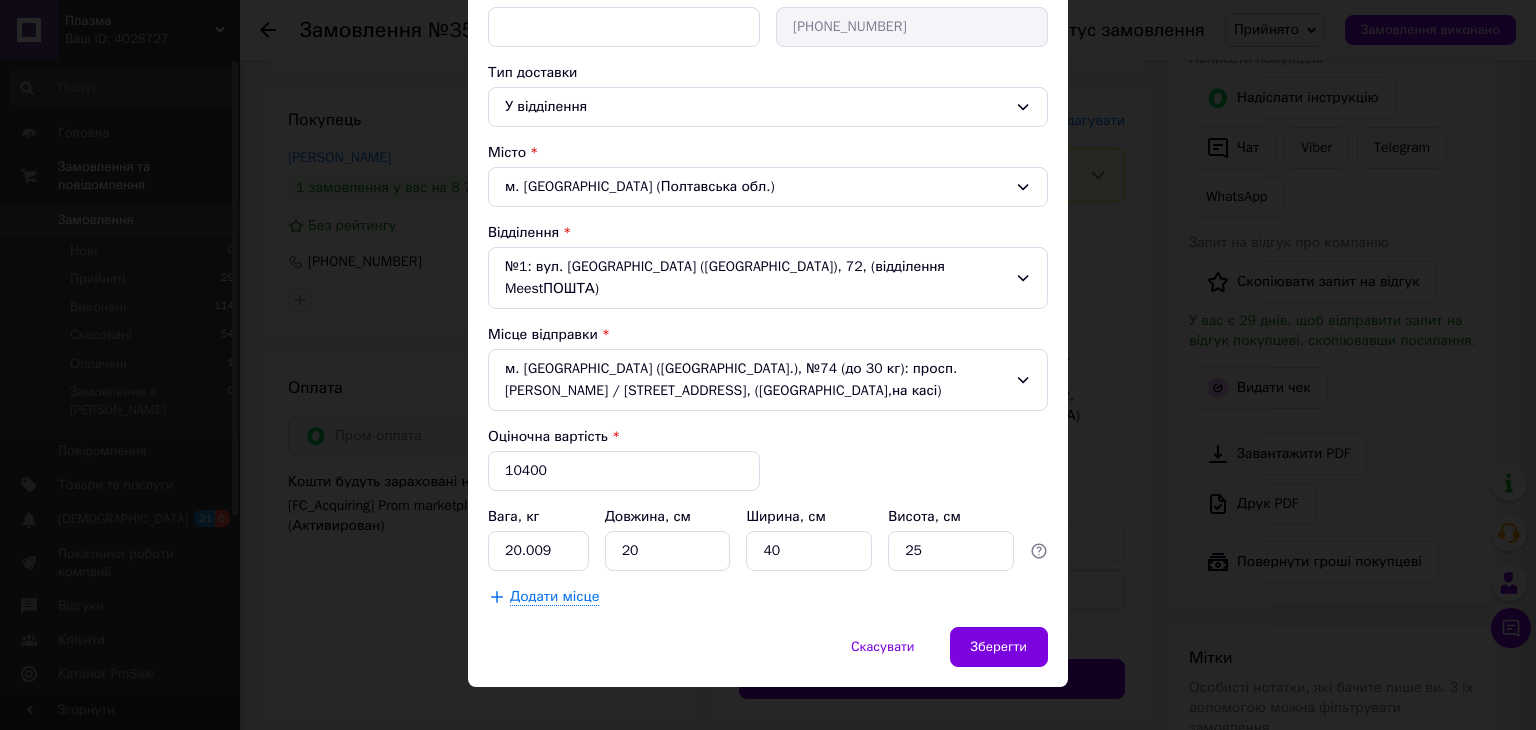 click on "Спосіб доставки Meest ПОШТА (платна) Платник Отримувач Прізвище отримувача   * Шевченко Ім'я отримувача   * Виктор По батькові отримувача Телефон отримувача   * +380683205518 Тип доставки У відділення Місто м. Полтава (Полтавська обл.) Відділення №1: вул. Чумацький Шлях (Половки), 72, (відділення MeestПОШТА) Місце відправки м. Київ (Київська обл.), №74 (до 30 кг): просп. Володимира Івасюка / Героїв Сталінграда, 8, (Rozetka,на касі) Оціночна вартість   * 10400 Вага, кг   20.009 Довжина, см   20 Ширина, см   40 Висота, см   25 Додати місце" at bounding box center [768, 175] 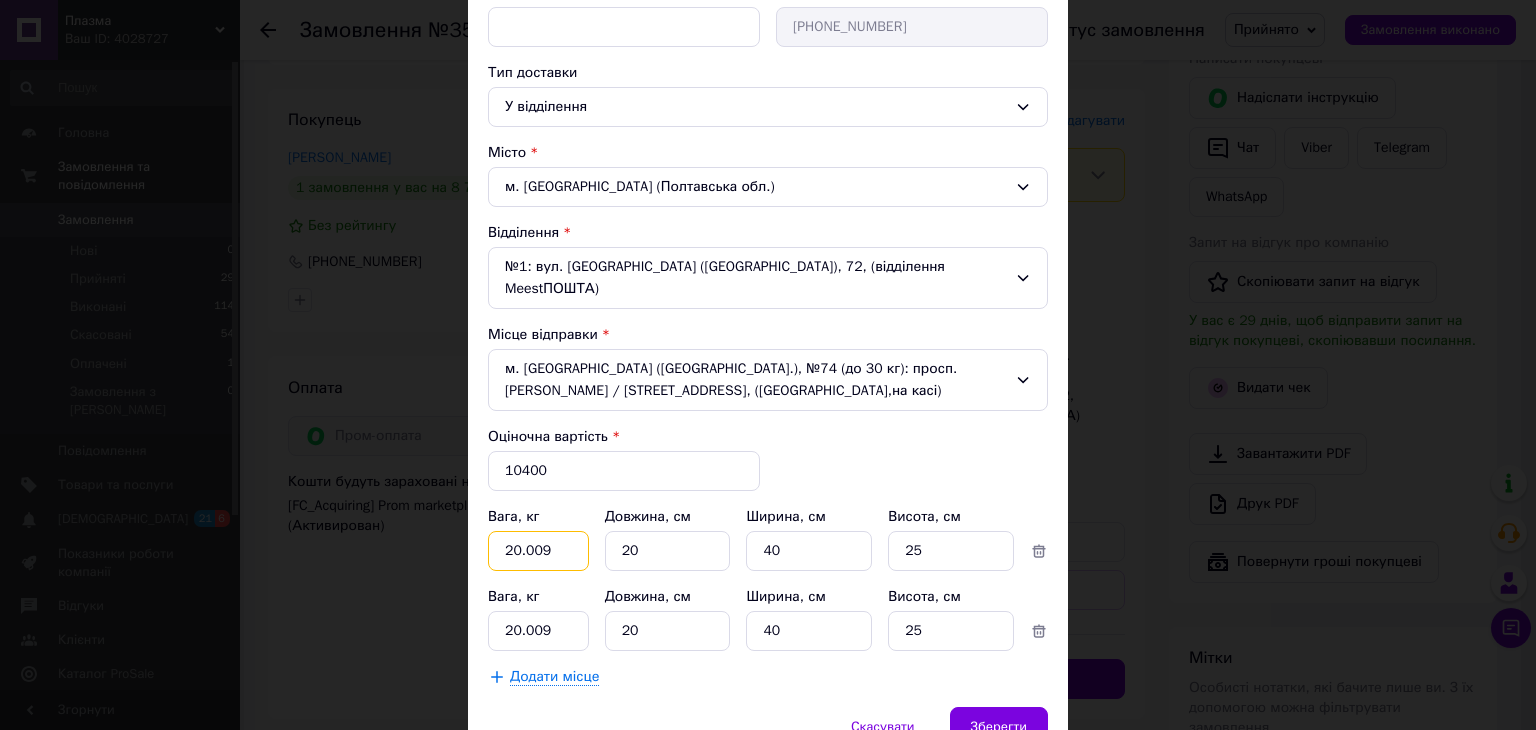 click on "20.009" at bounding box center [538, 551] 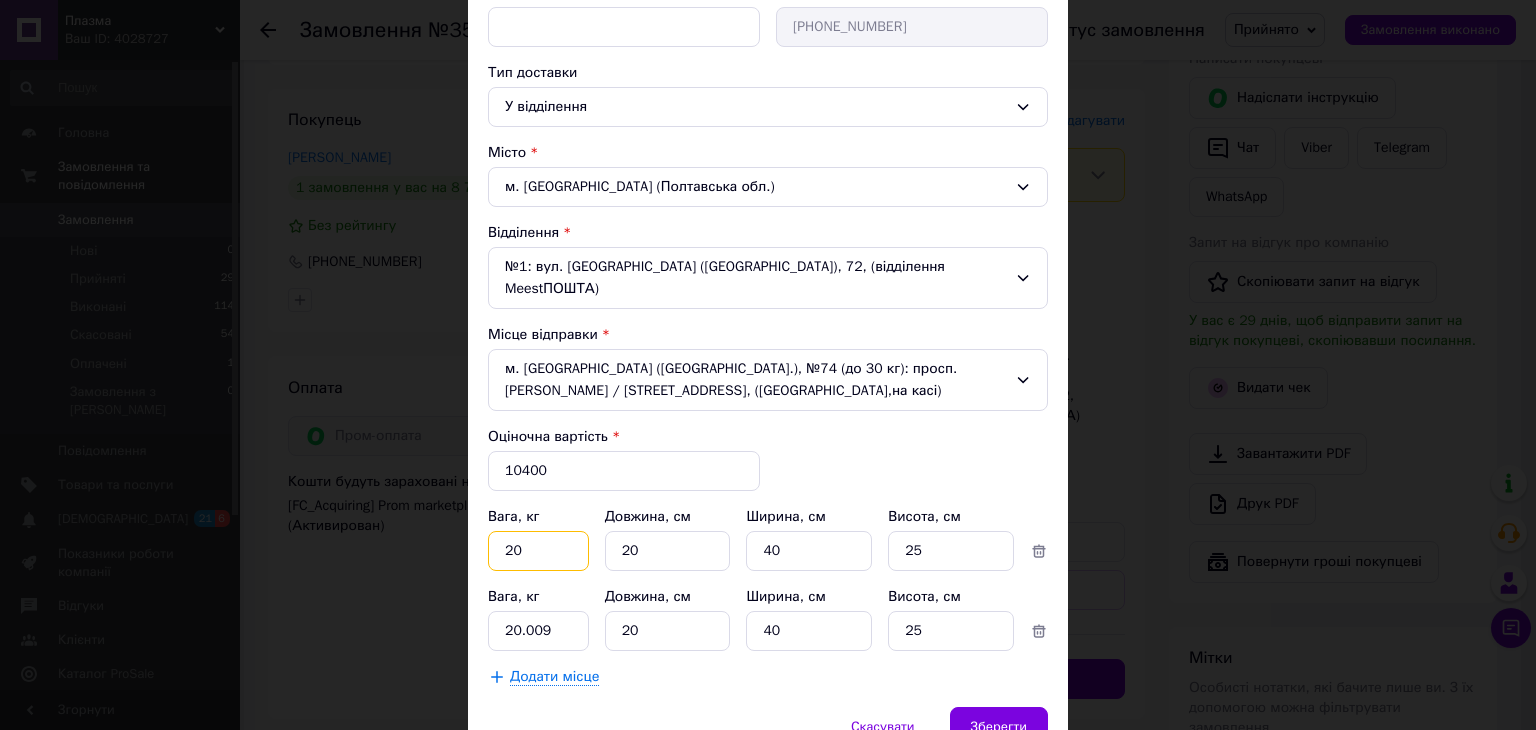type on "2" 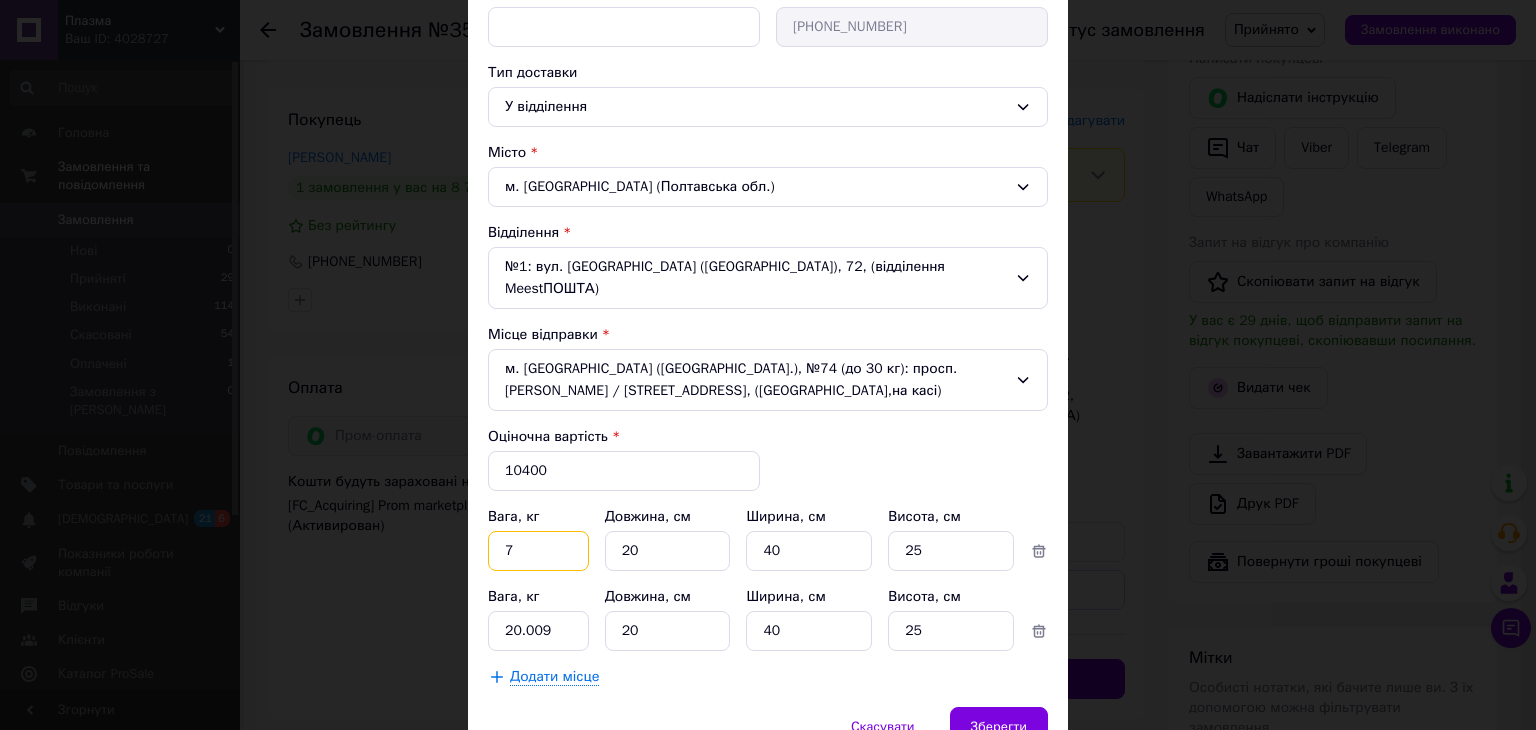 type on "7" 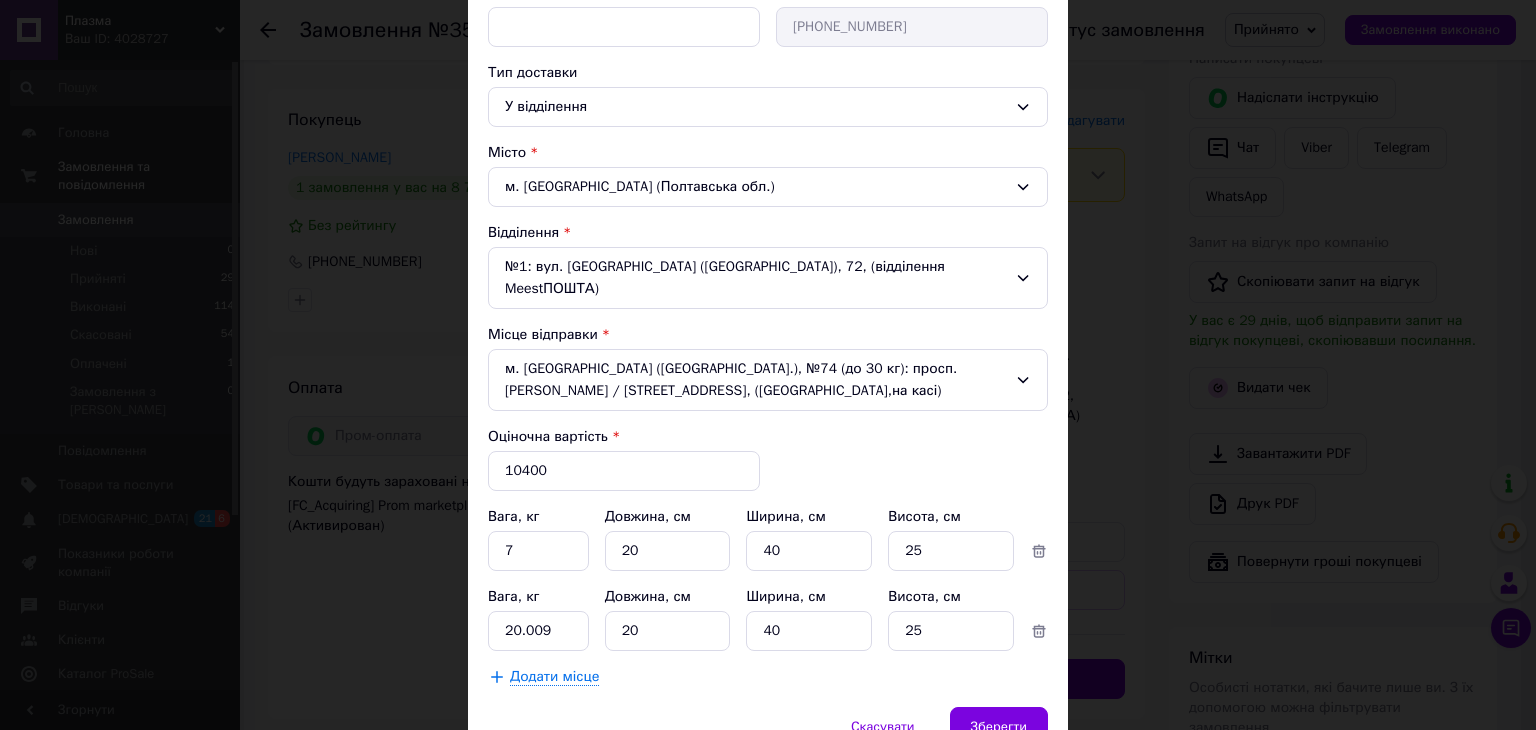 click on "Скасувати   Зберегти" at bounding box center [768, 737] 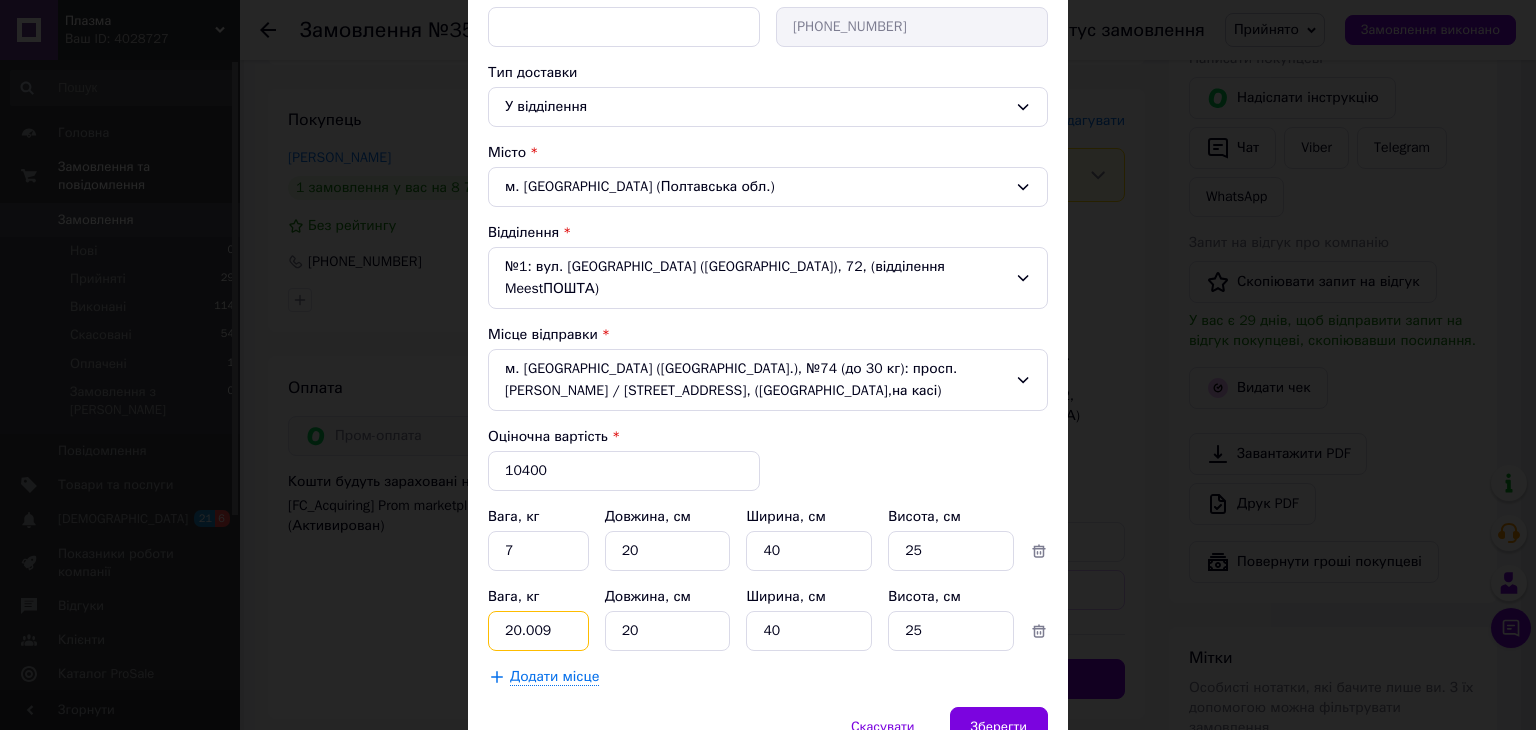 click on "20.009" at bounding box center [538, 551] 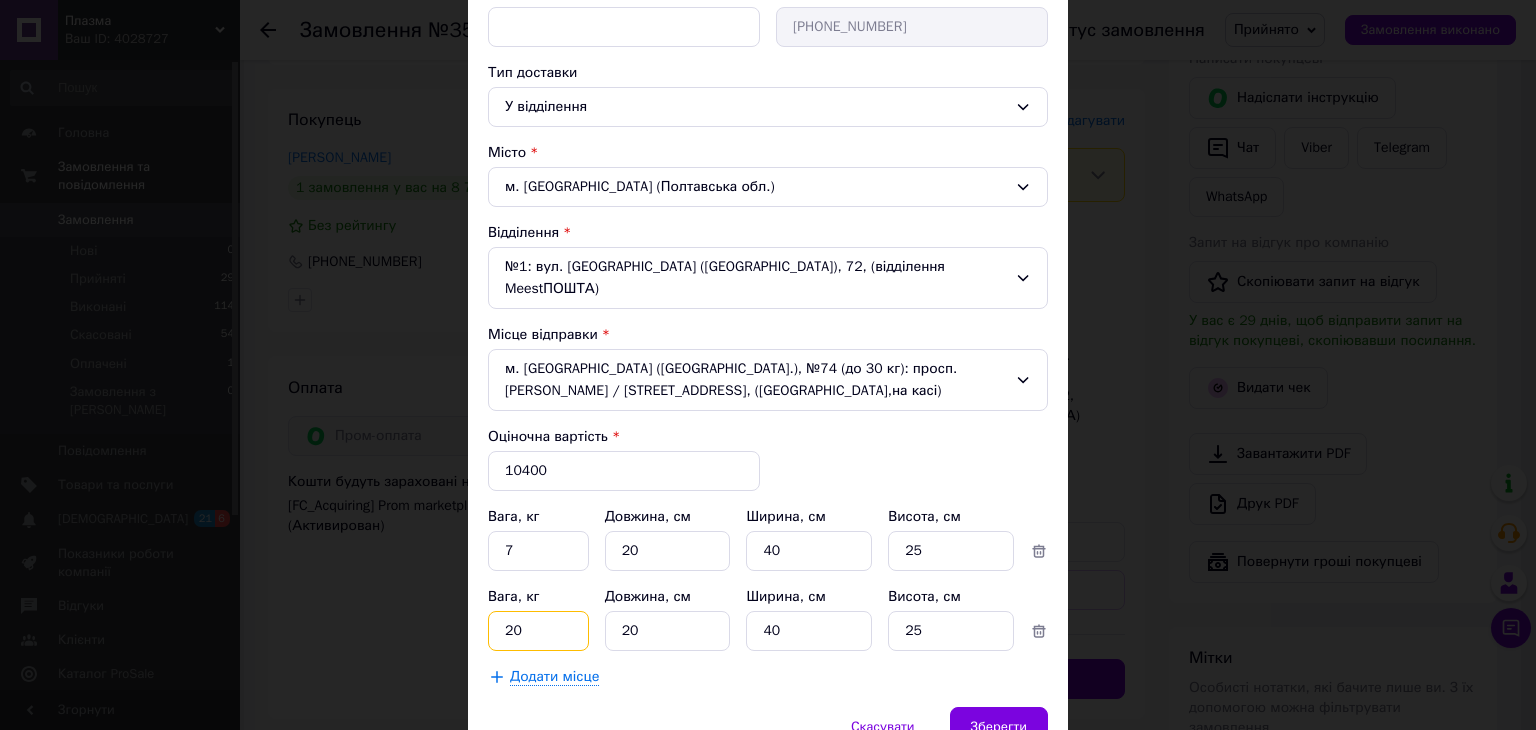 type on "20" 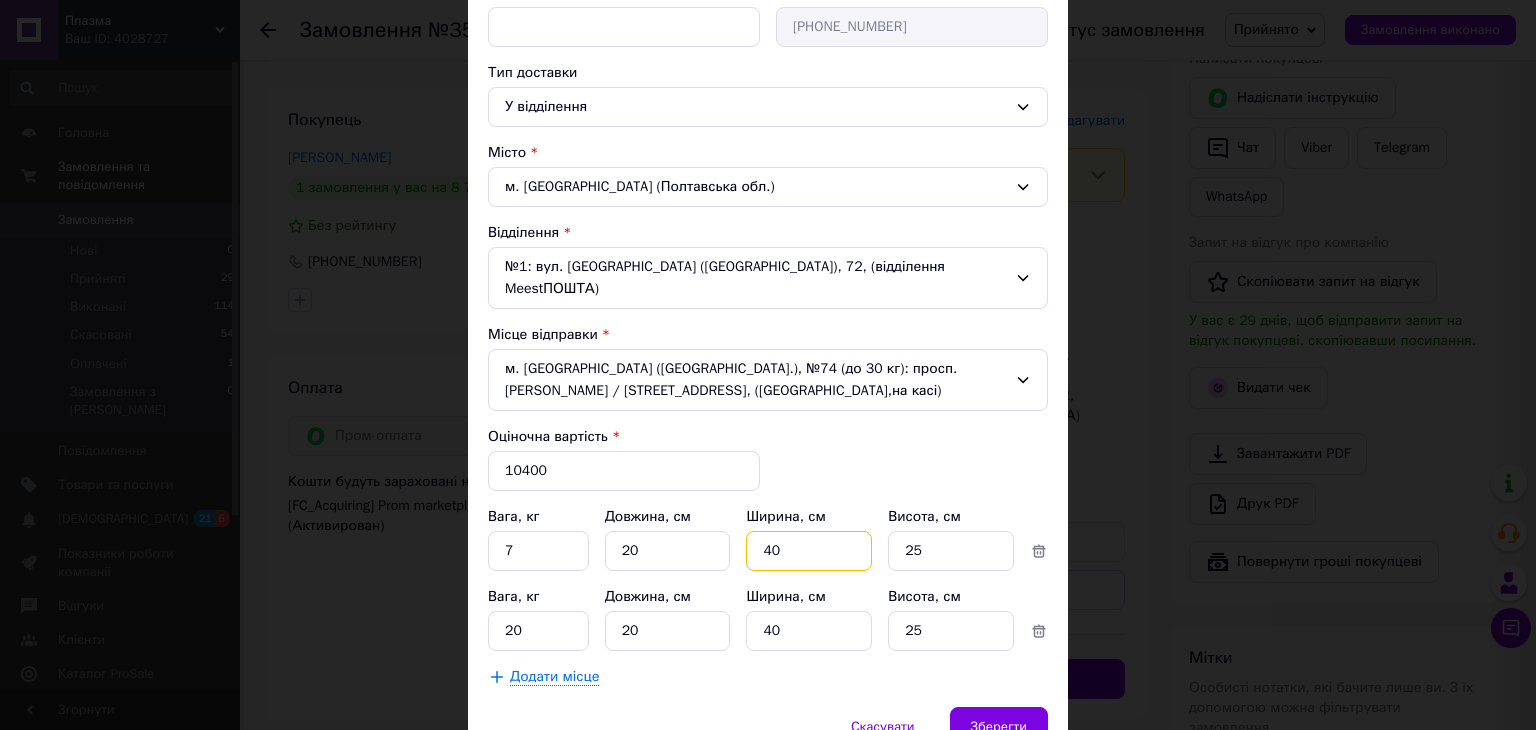 click on "40" at bounding box center (809, 551) 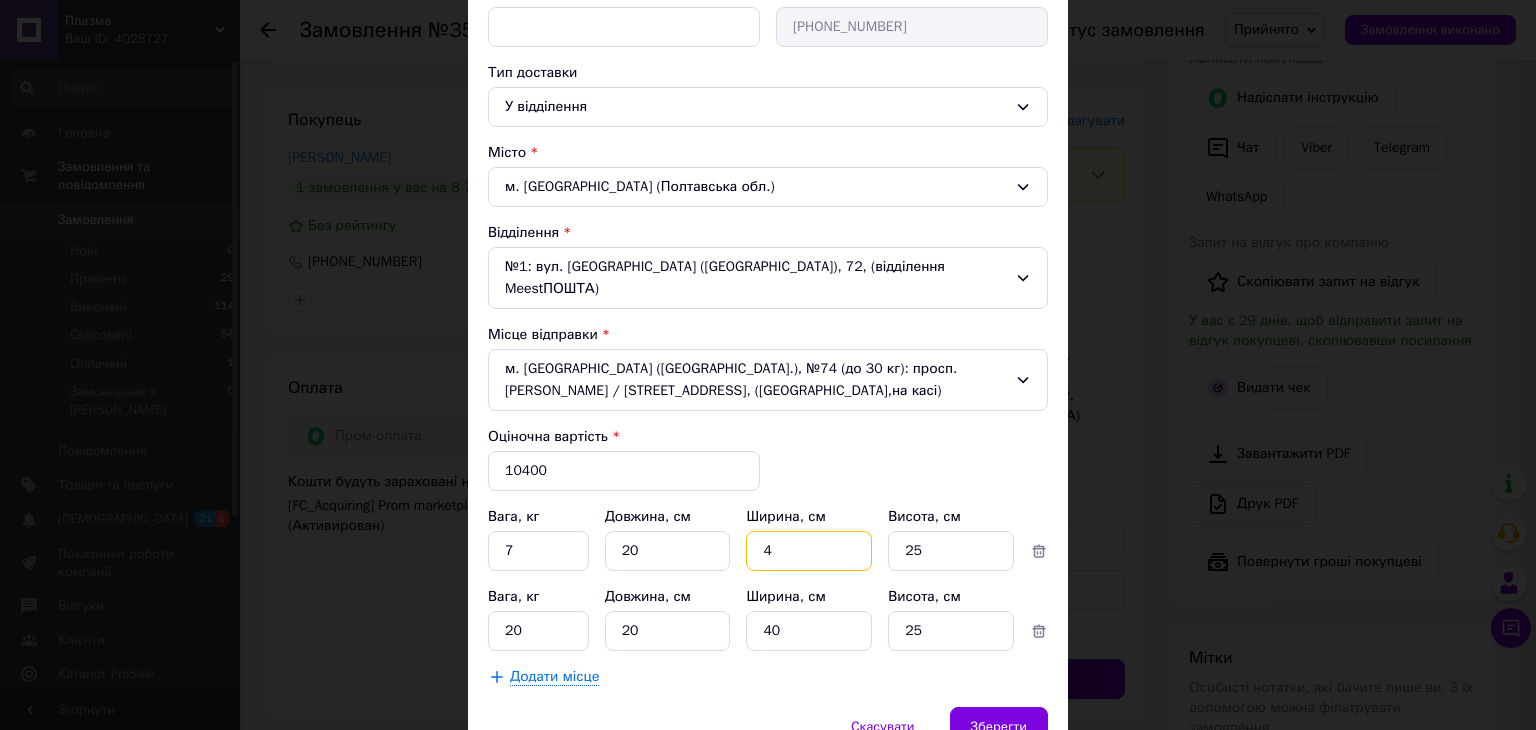 type on "4" 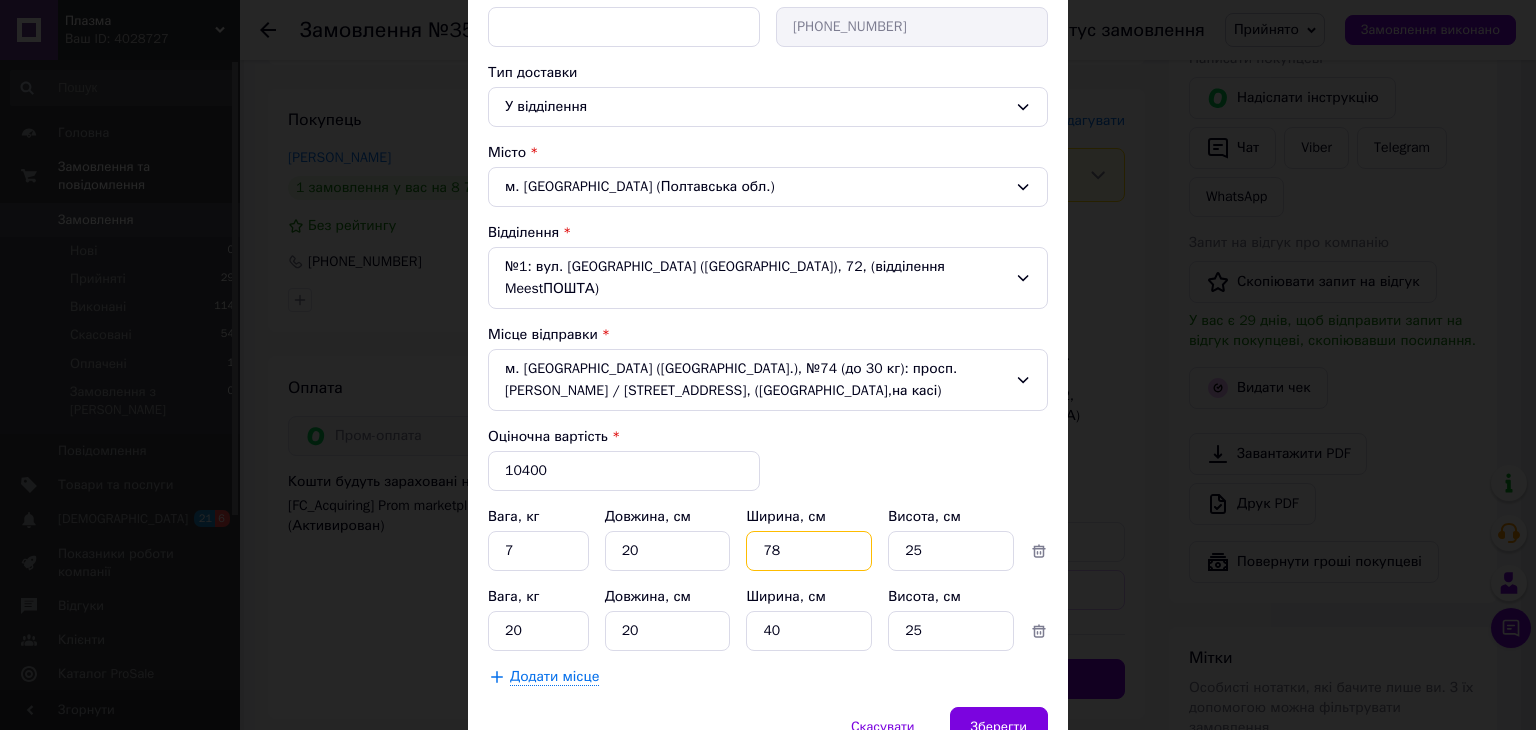 type on "78" 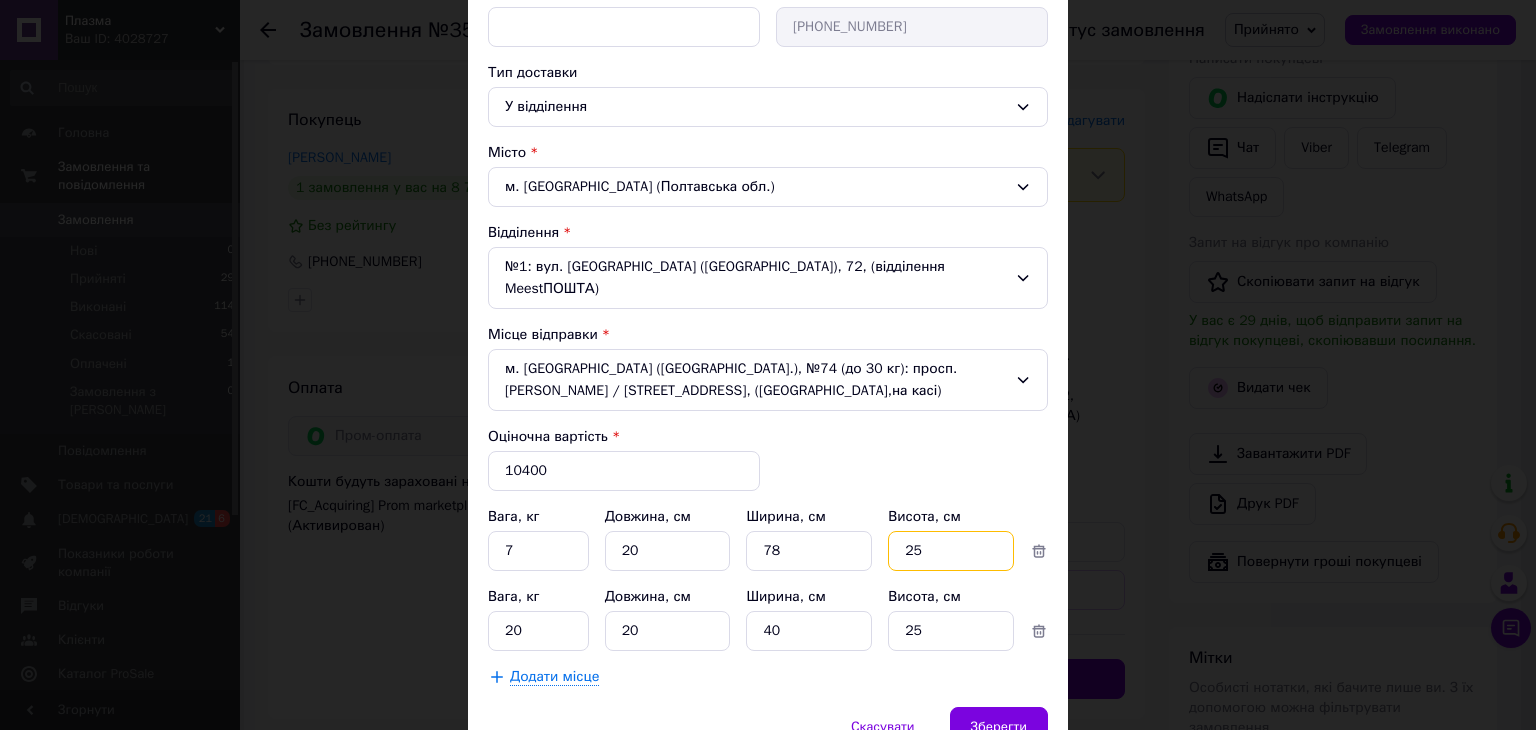 click on "25" at bounding box center (951, 551) 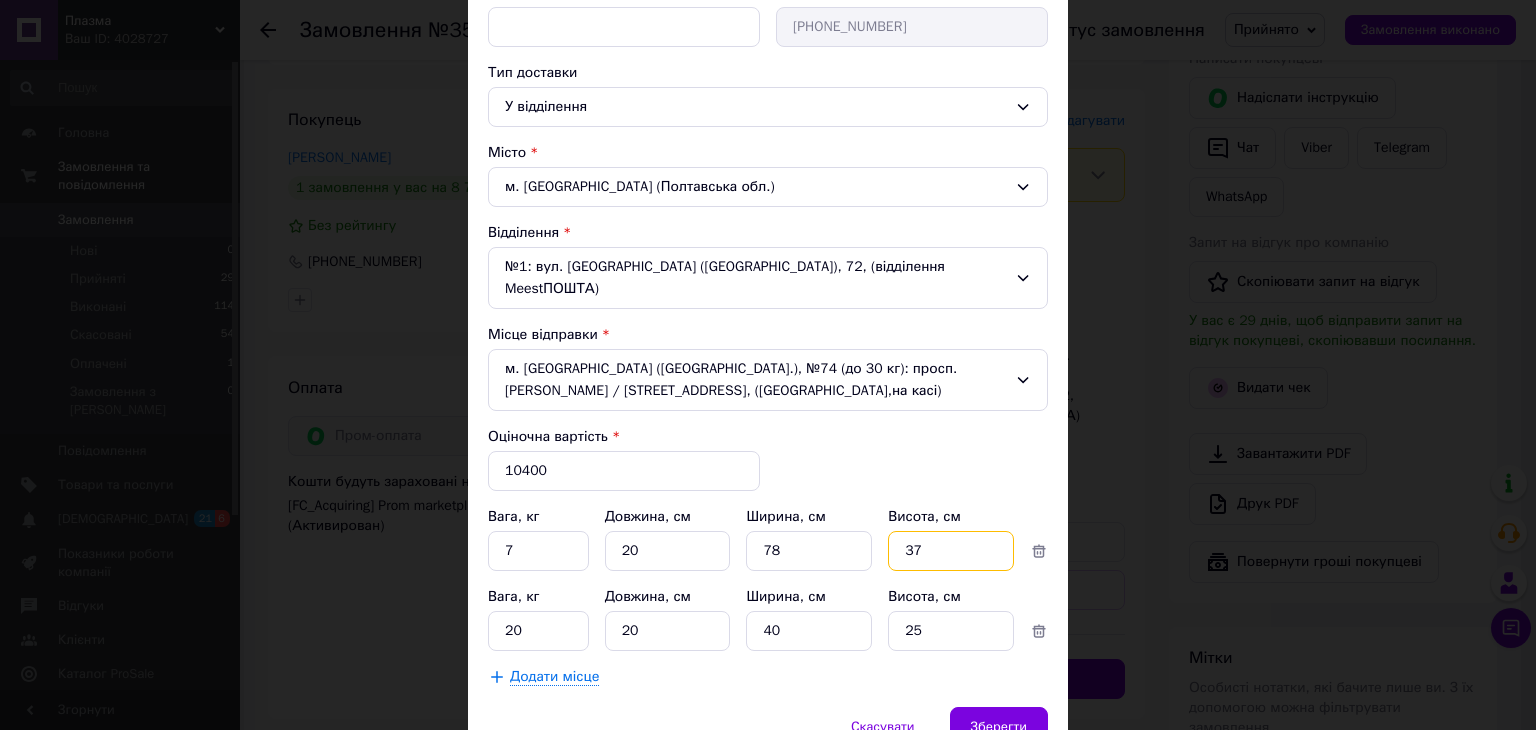 type on "37" 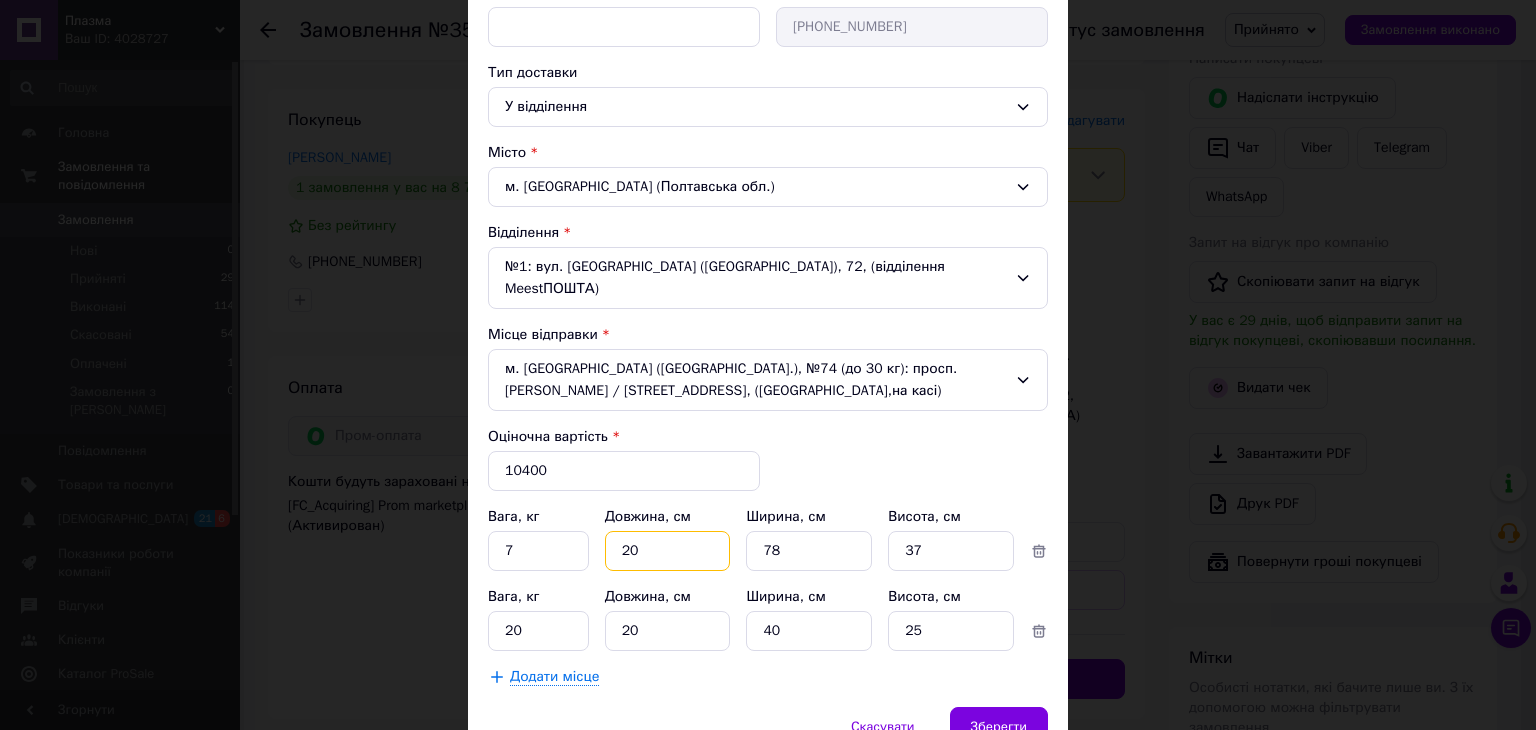 click on "20" at bounding box center [668, 551] 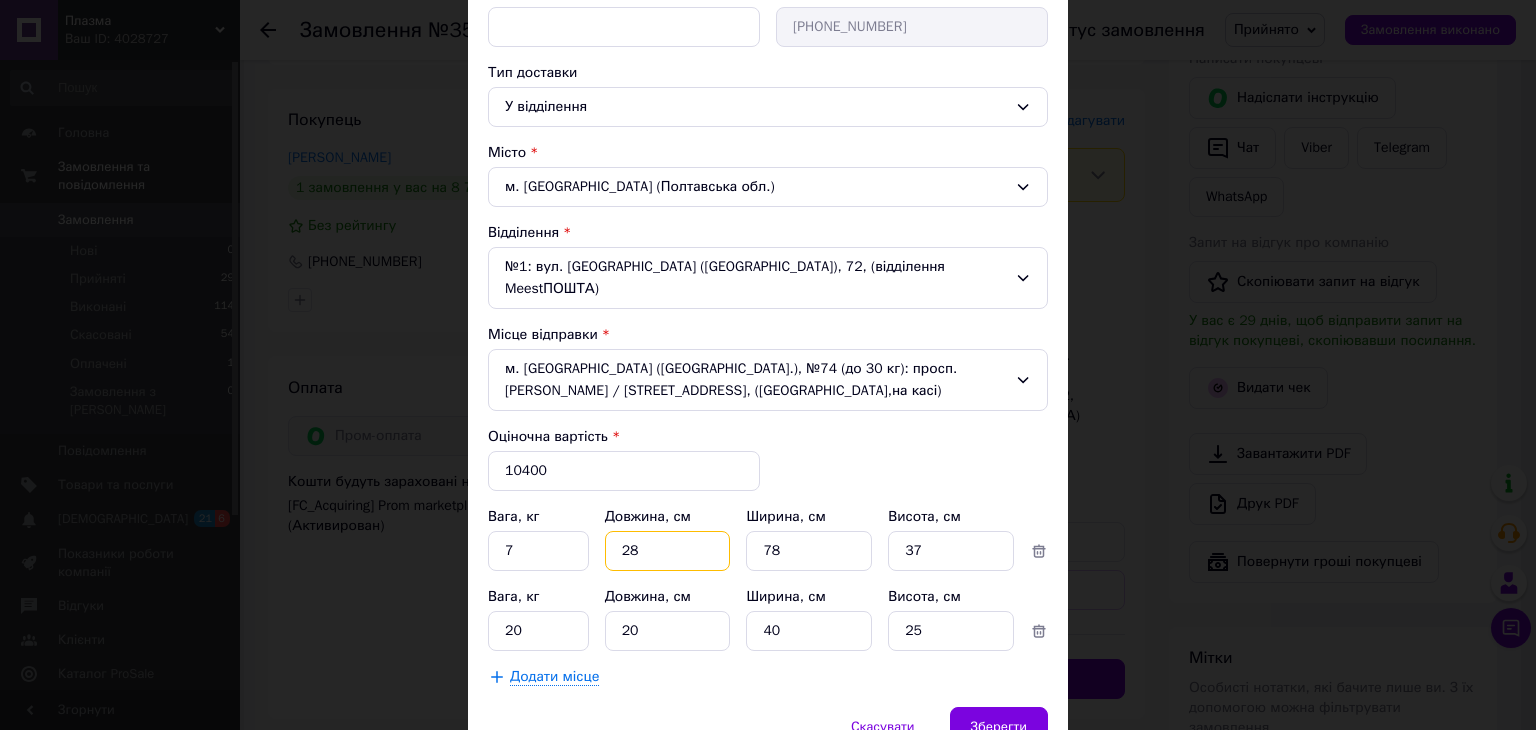 type on "28" 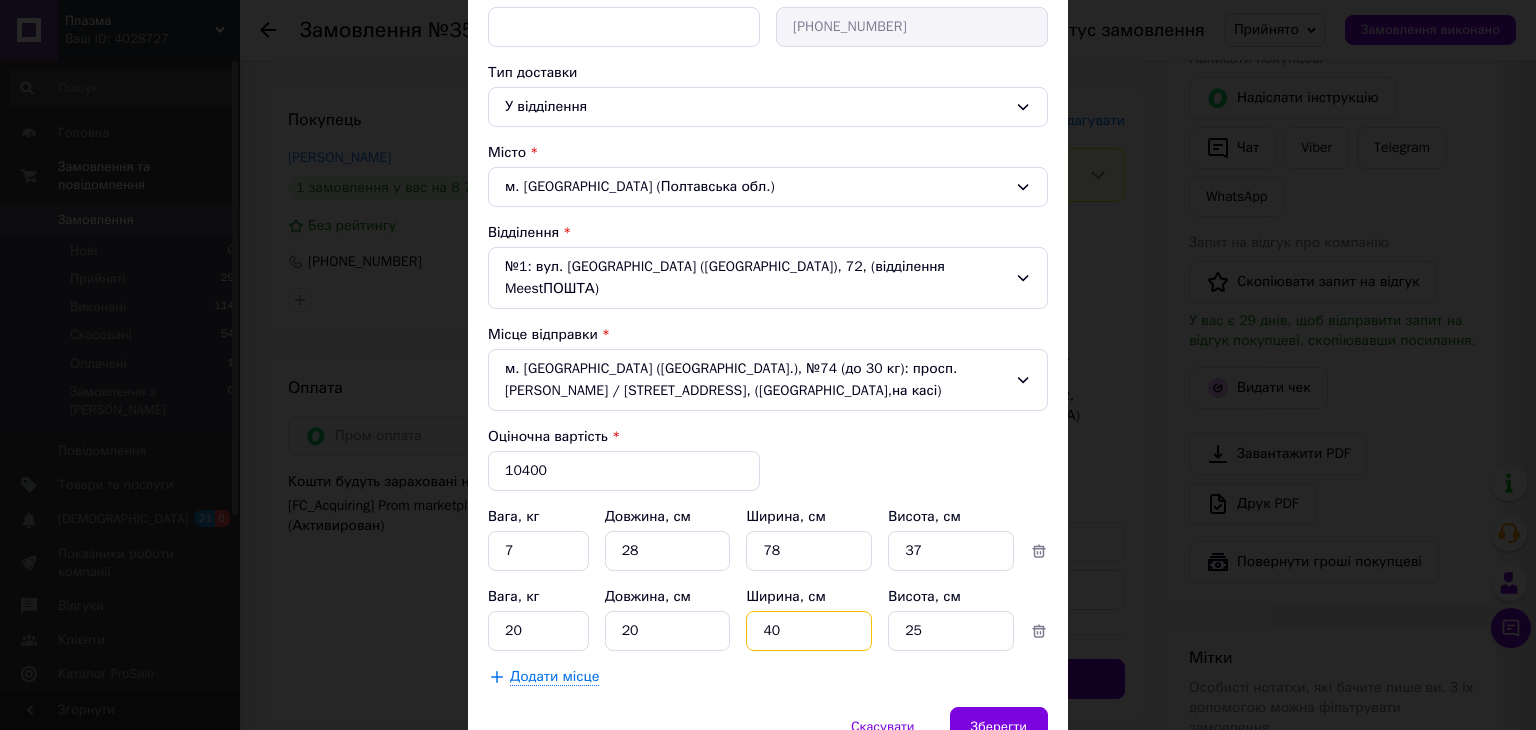 click on "40" at bounding box center (809, 551) 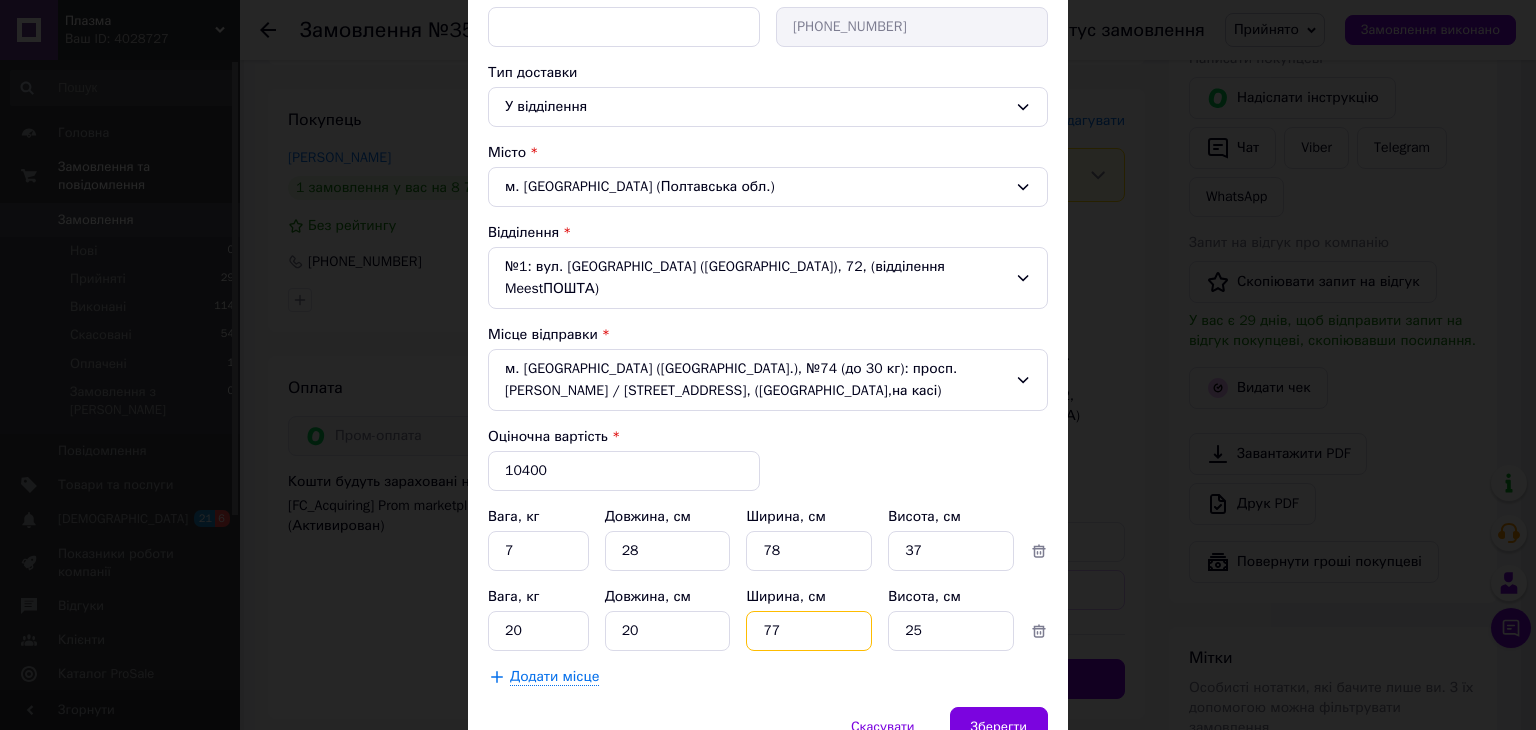 type on "77" 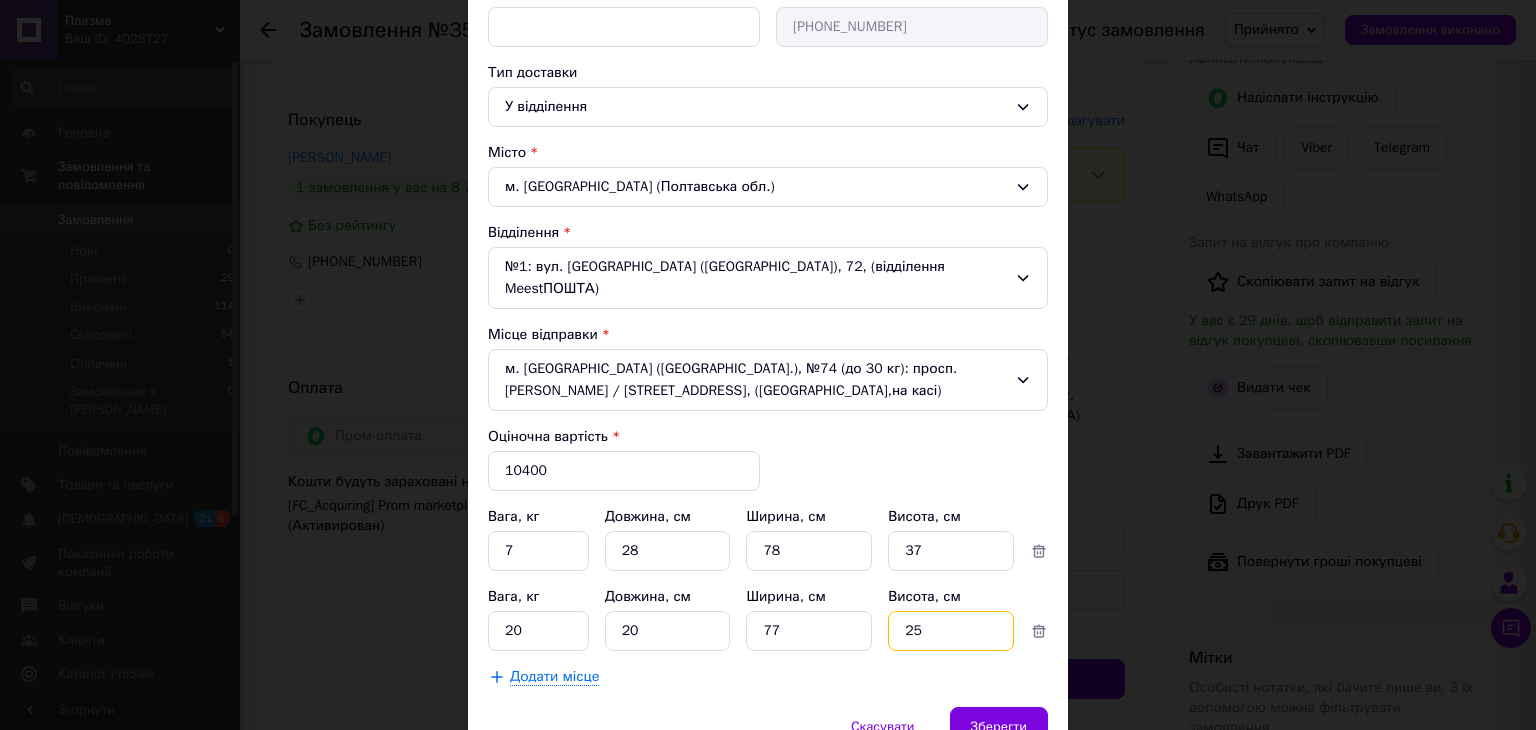 click on "25" at bounding box center [951, 551] 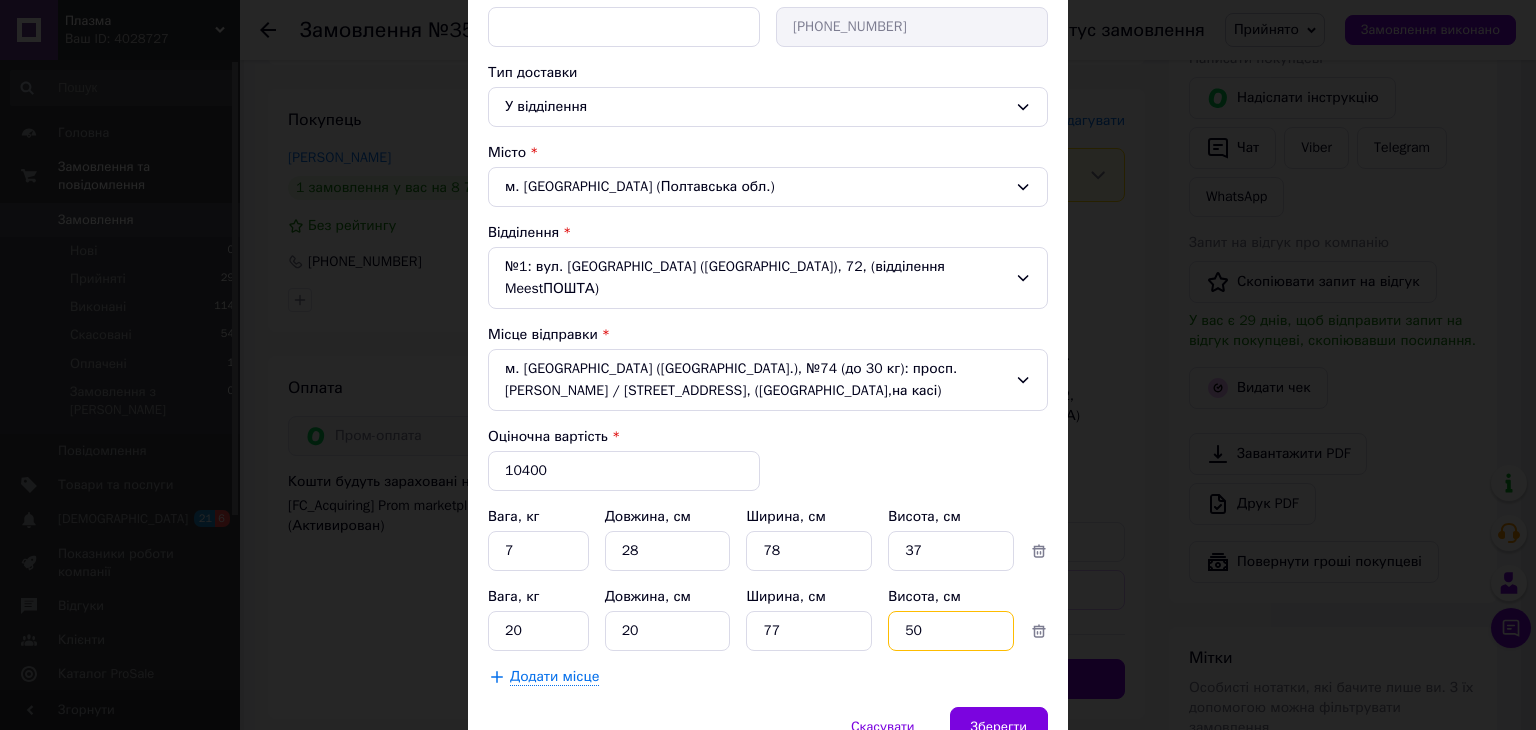 type on "50" 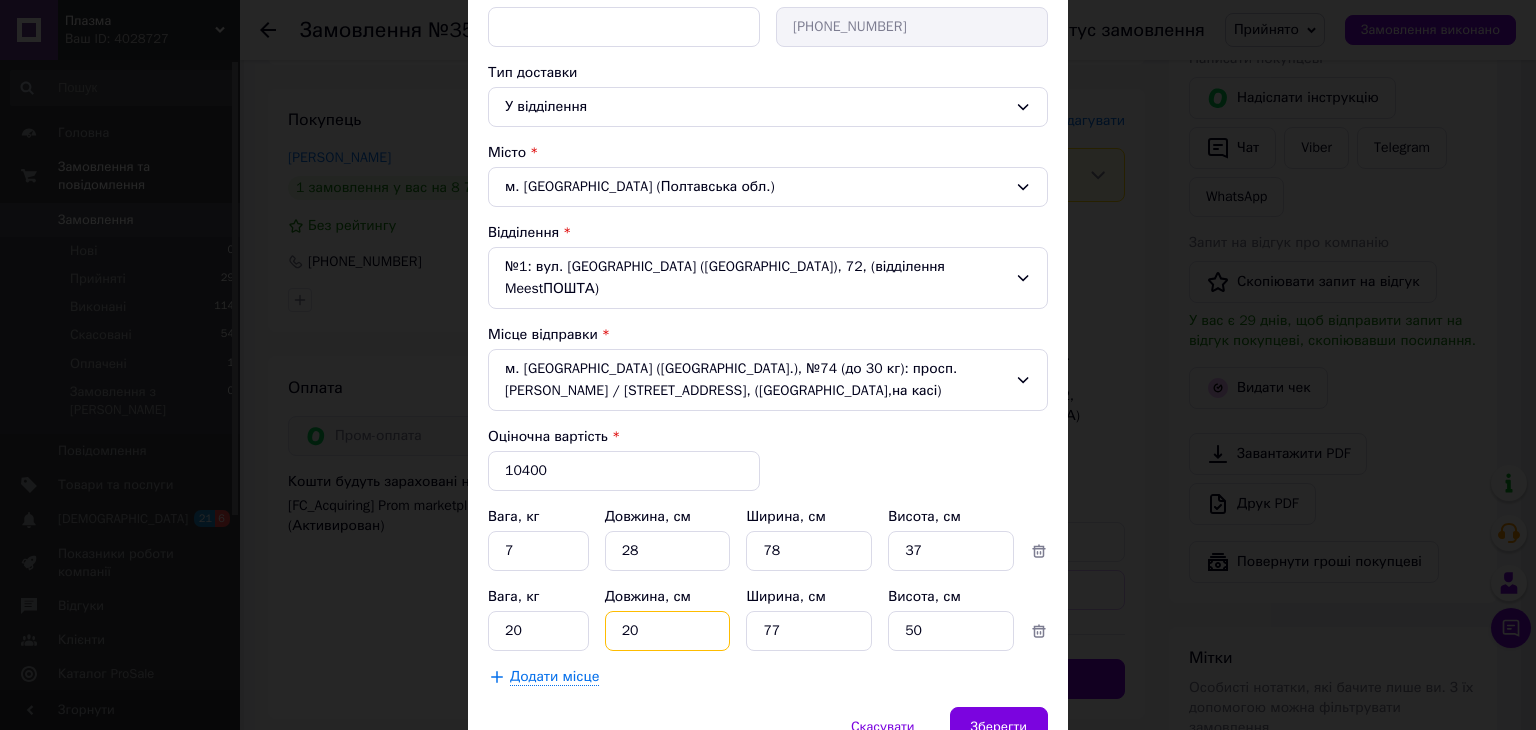 click on "20" at bounding box center (668, 551) 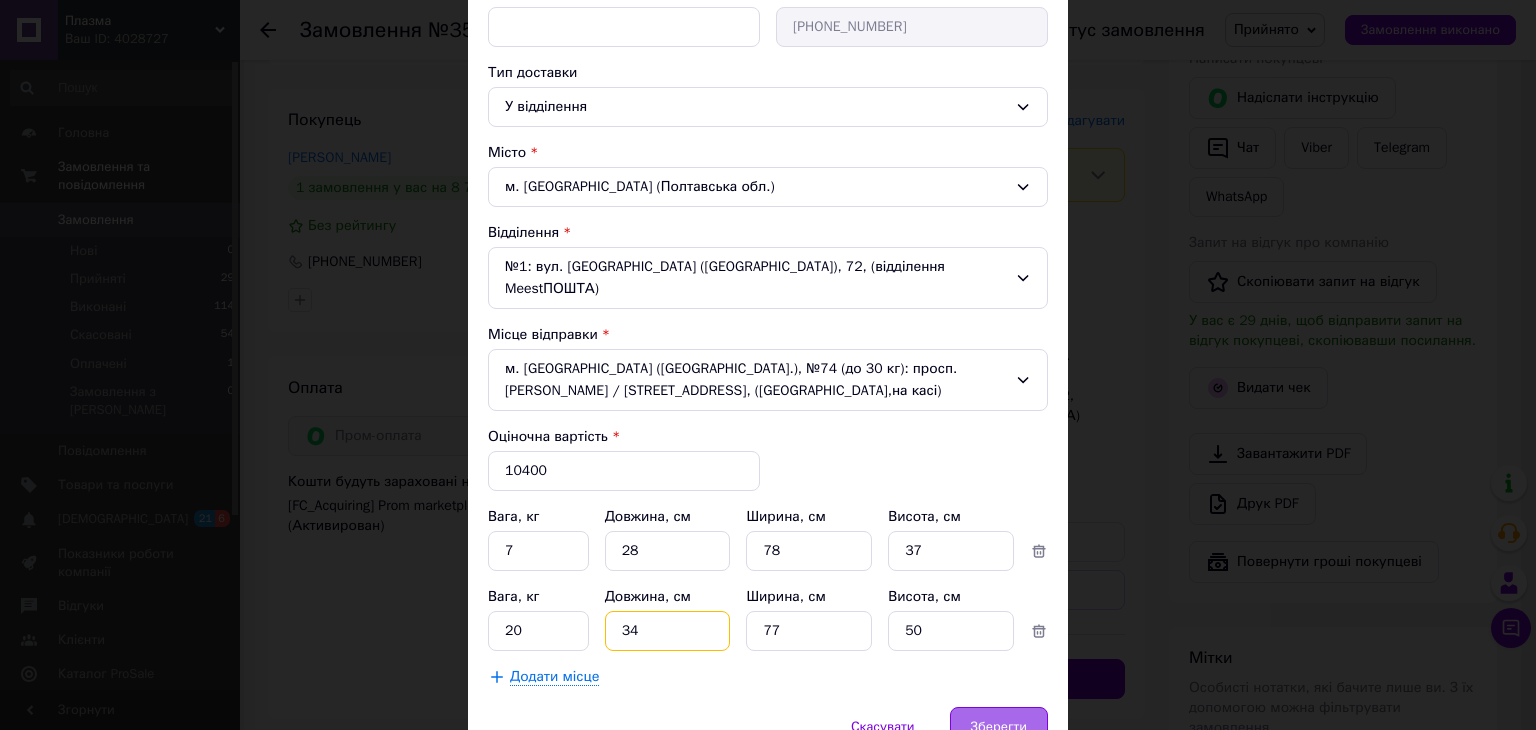 type on "34" 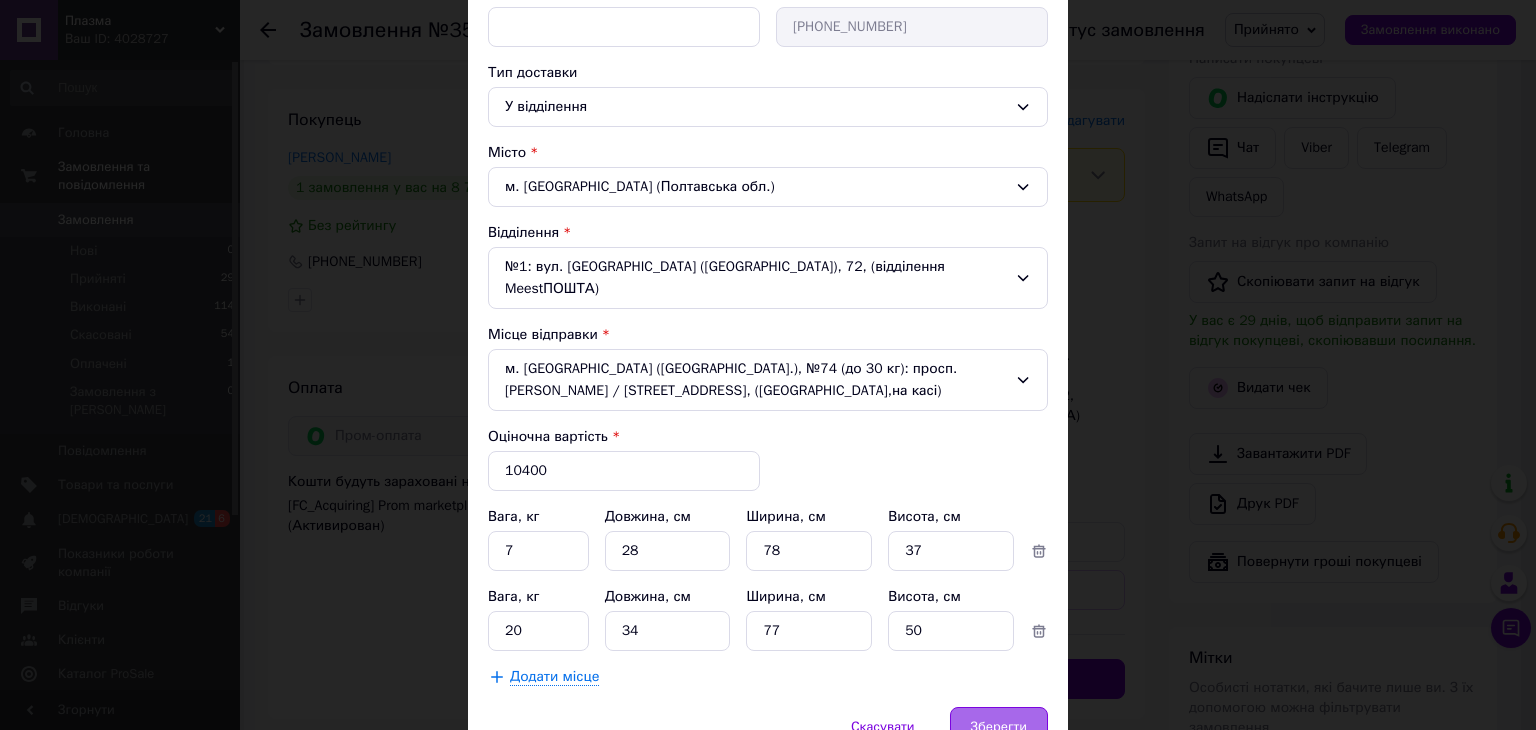 click on "Зберегти" at bounding box center (999, 727) 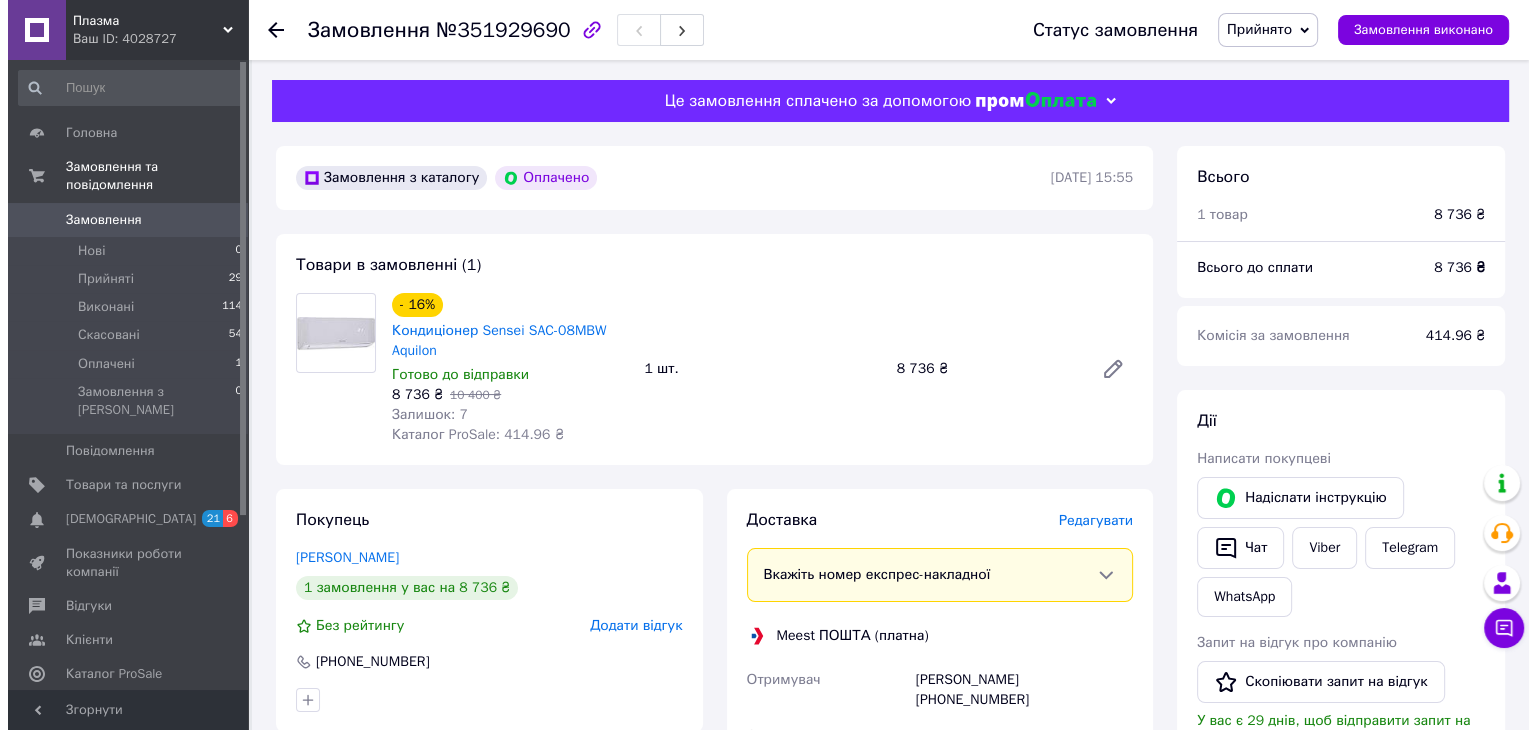 scroll, scrollTop: 400, scrollLeft: 0, axis: vertical 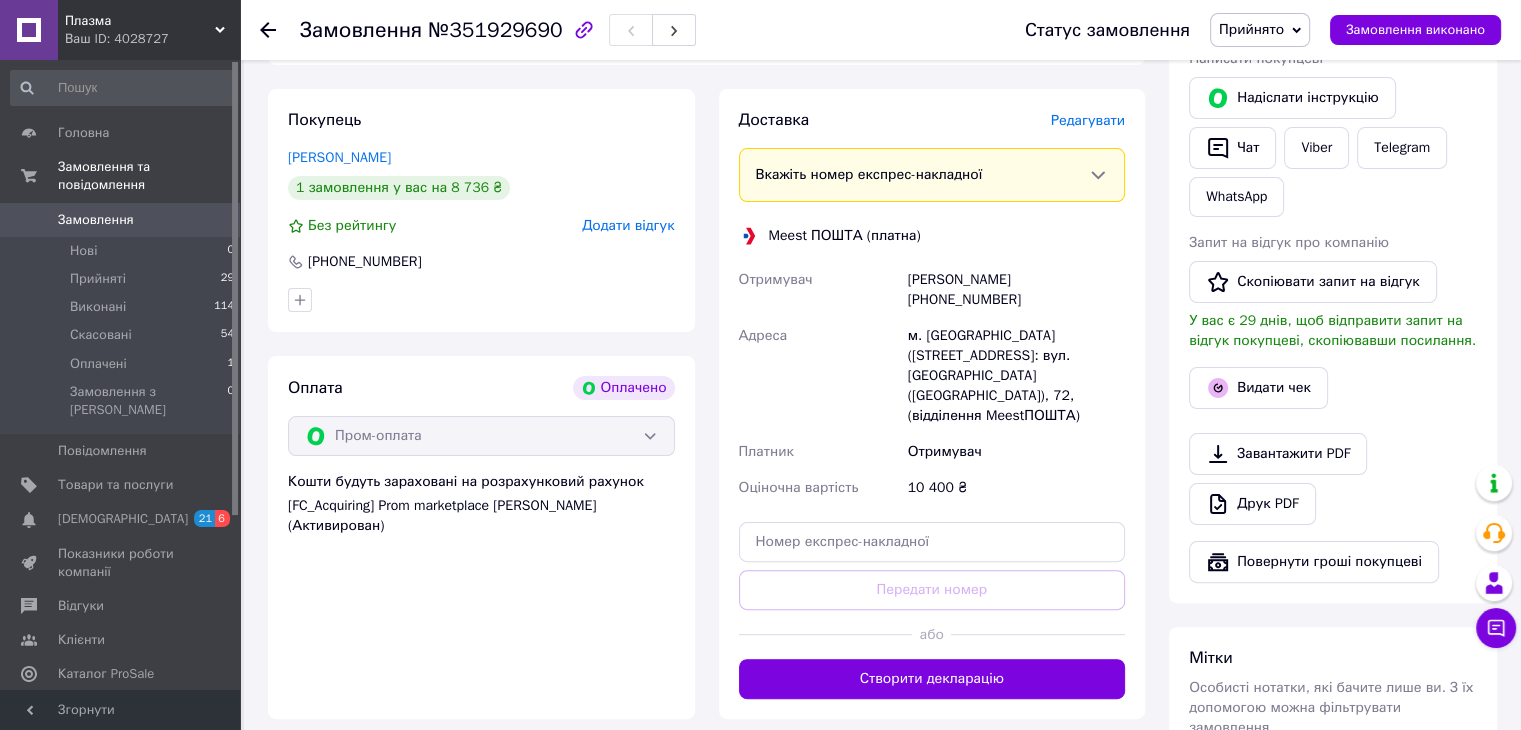 click on "Редагувати" at bounding box center (1088, 120) 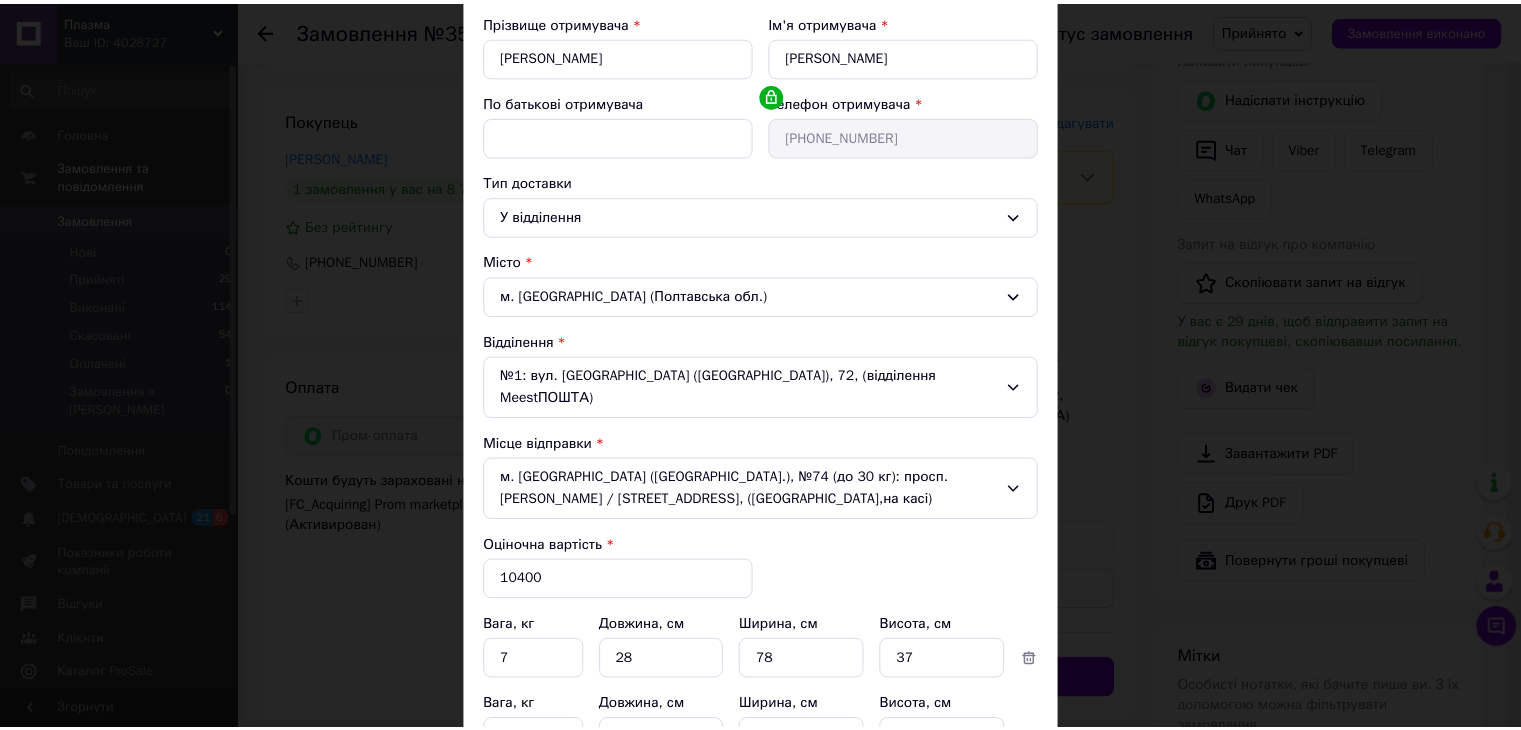 scroll, scrollTop: 300, scrollLeft: 0, axis: vertical 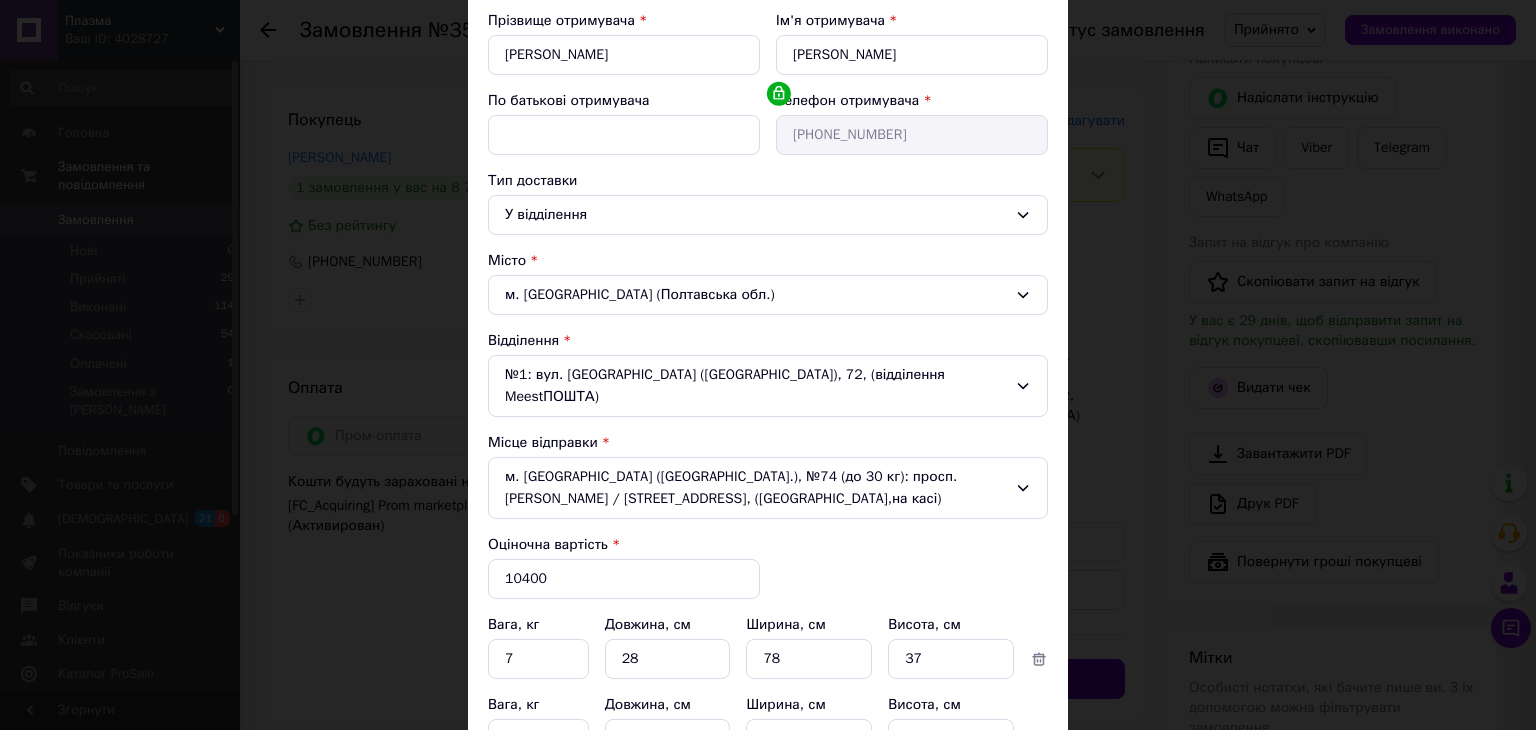 click on "× Редагування доставки Спосіб доставки Meest ПОШТА (платна) Платник Отримувач Прізвище отримувача   * Шевченко Ім'я отримувача   * Виктор По батькові отримувача Телефон отримувача   * +380683205518 Тип доставки У відділення Місто м. Полтава (Полтавська обл.) Відділення №1: вул. Чумацький Шлях (Половки), 72, (відділення MeestПОШТА) Місце відправки м. Київ (Київська обл.), №74 (до 30 кг): просп. Володимира Івасюка / Героїв Сталінграда, 8, (Rozetka,на касі) Оціночна вартість   * 10400 Вага, кг   7 Довжина, см   28 Ширина, см   78 Висота, см   37 Вага, кг   20 Довжина, см   34 Ширина, см   77 Висота, см   50" at bounding box center [768, 365] 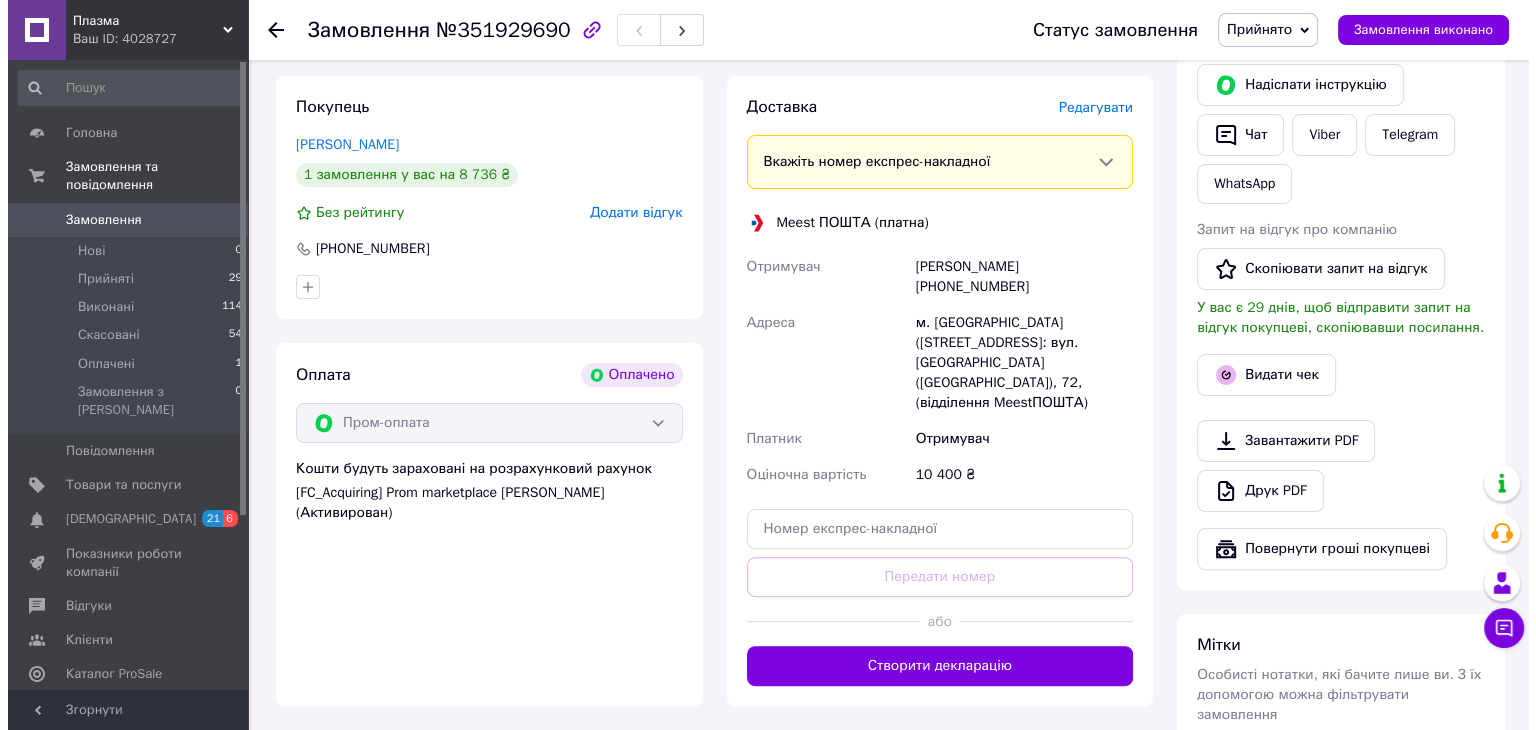 scroll, scrollTop: 400, scrollLeft: 0, axis: vertical 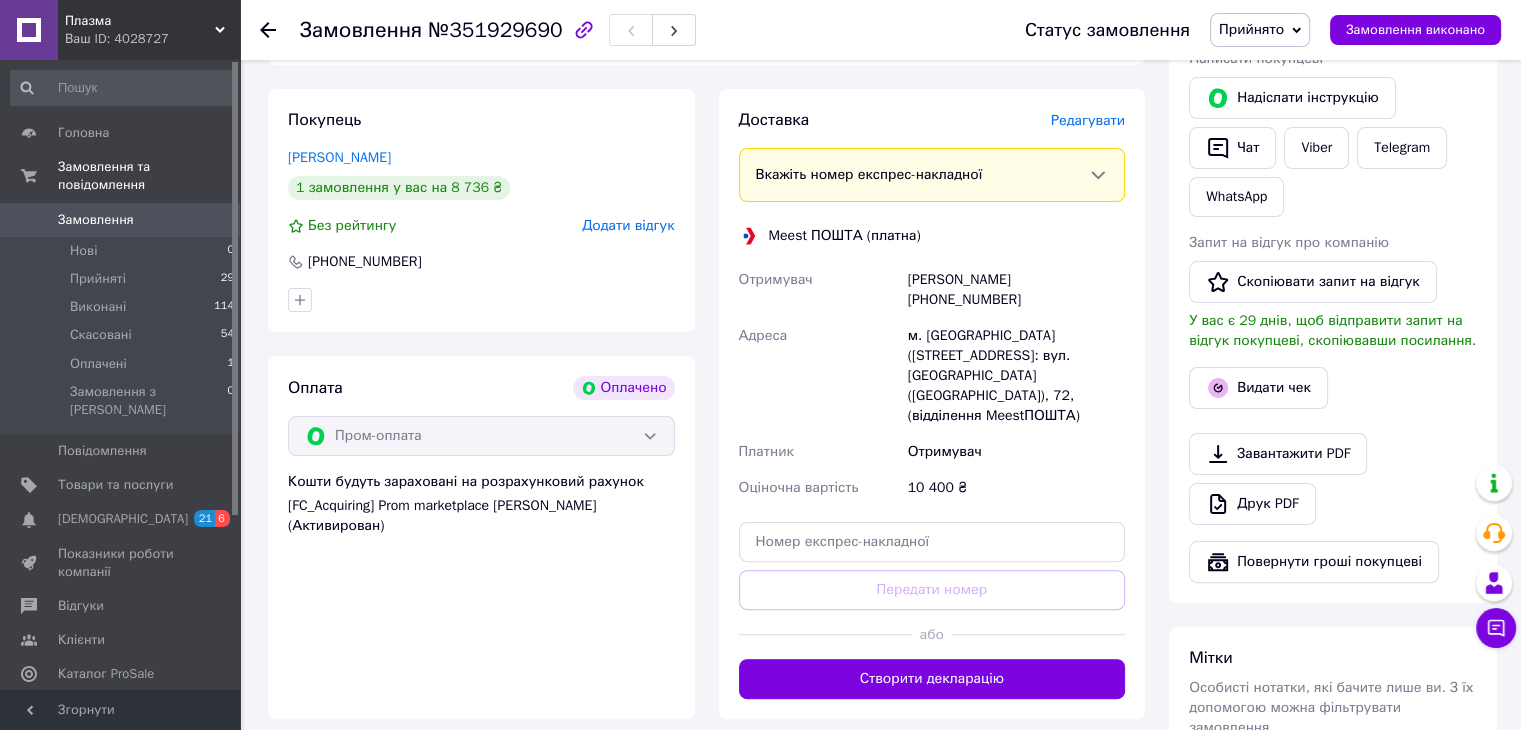 click on "Редагувати" at bounding box center [1088, 120] 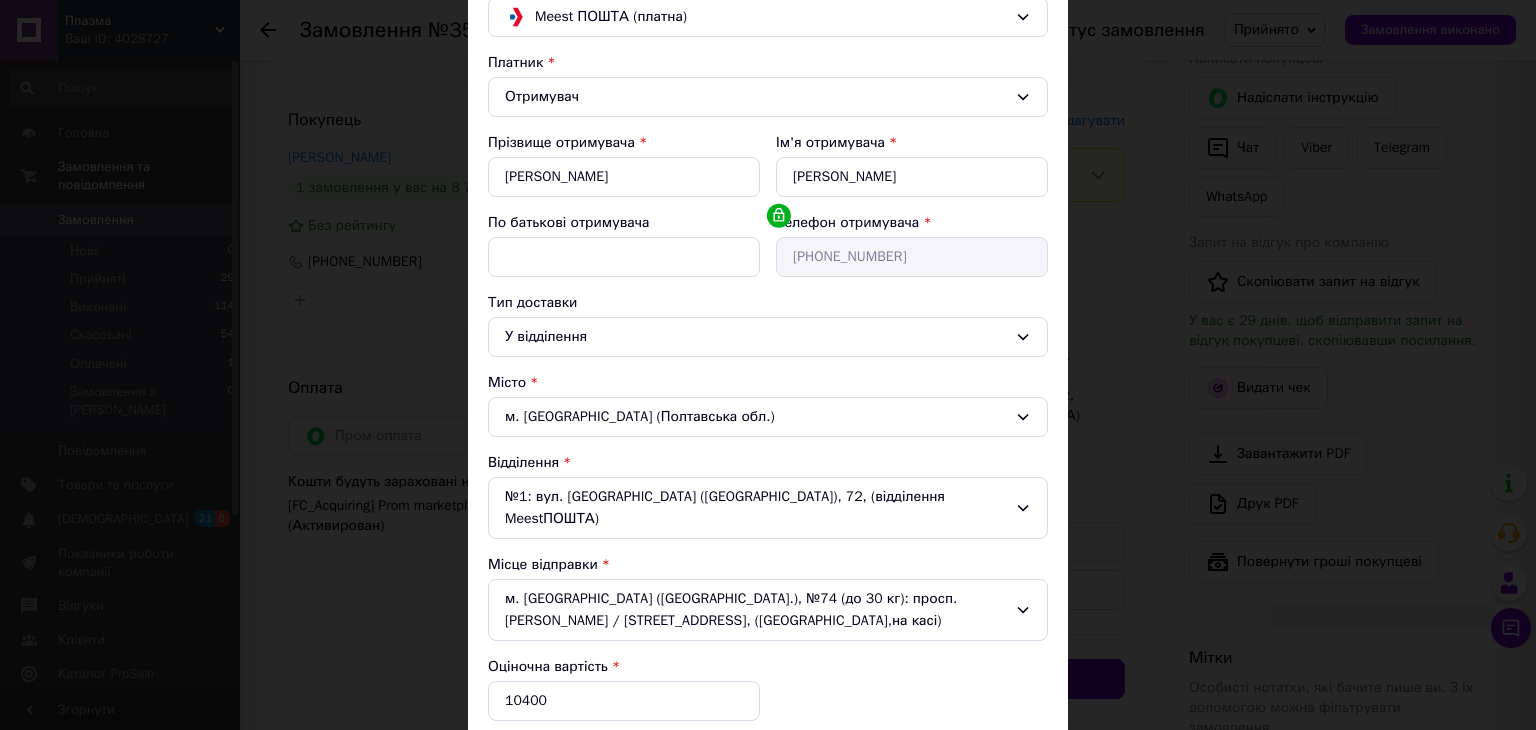 scroll, scrollTop: 300, scrollLeft: 0, axis: vertical 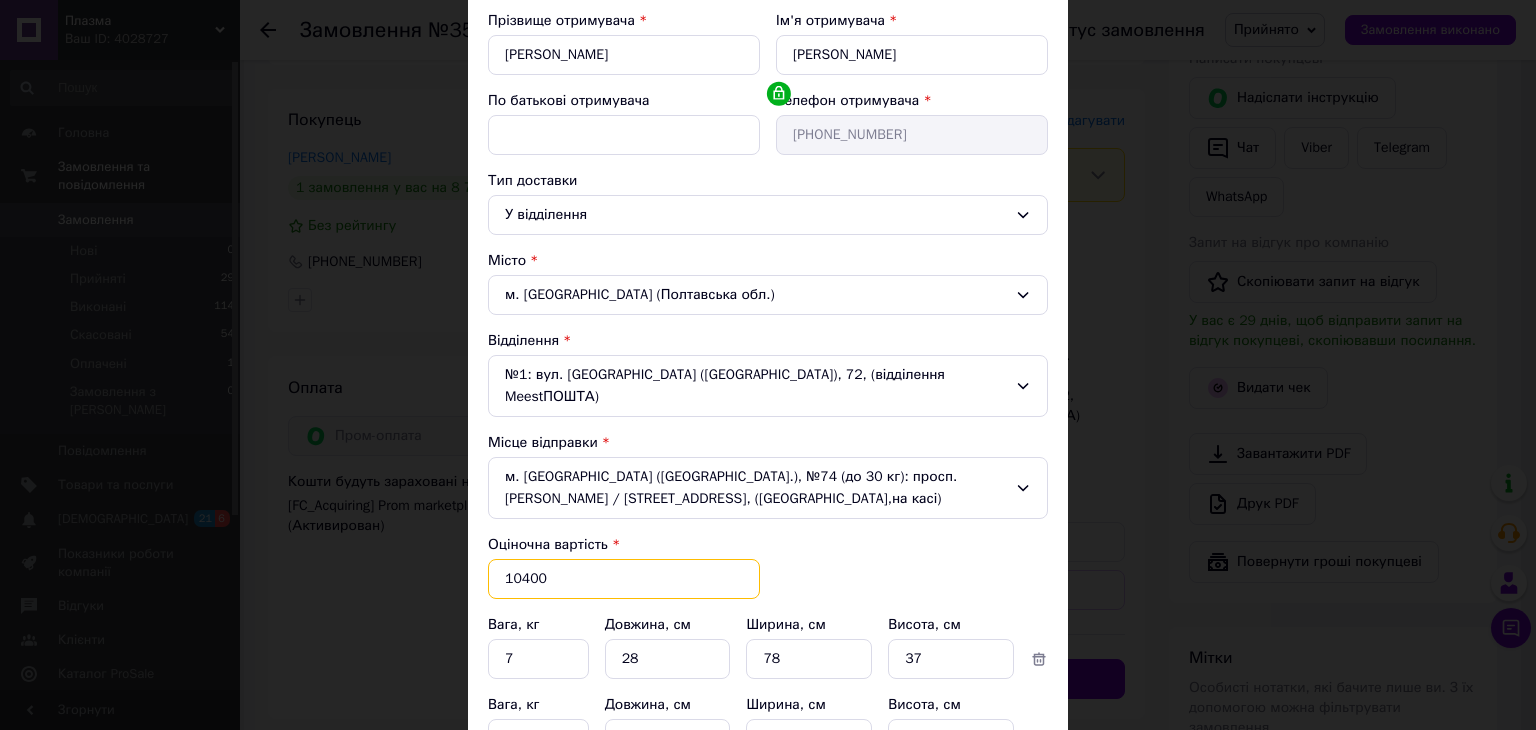 click on "10400" at bounding box center (624, 579) 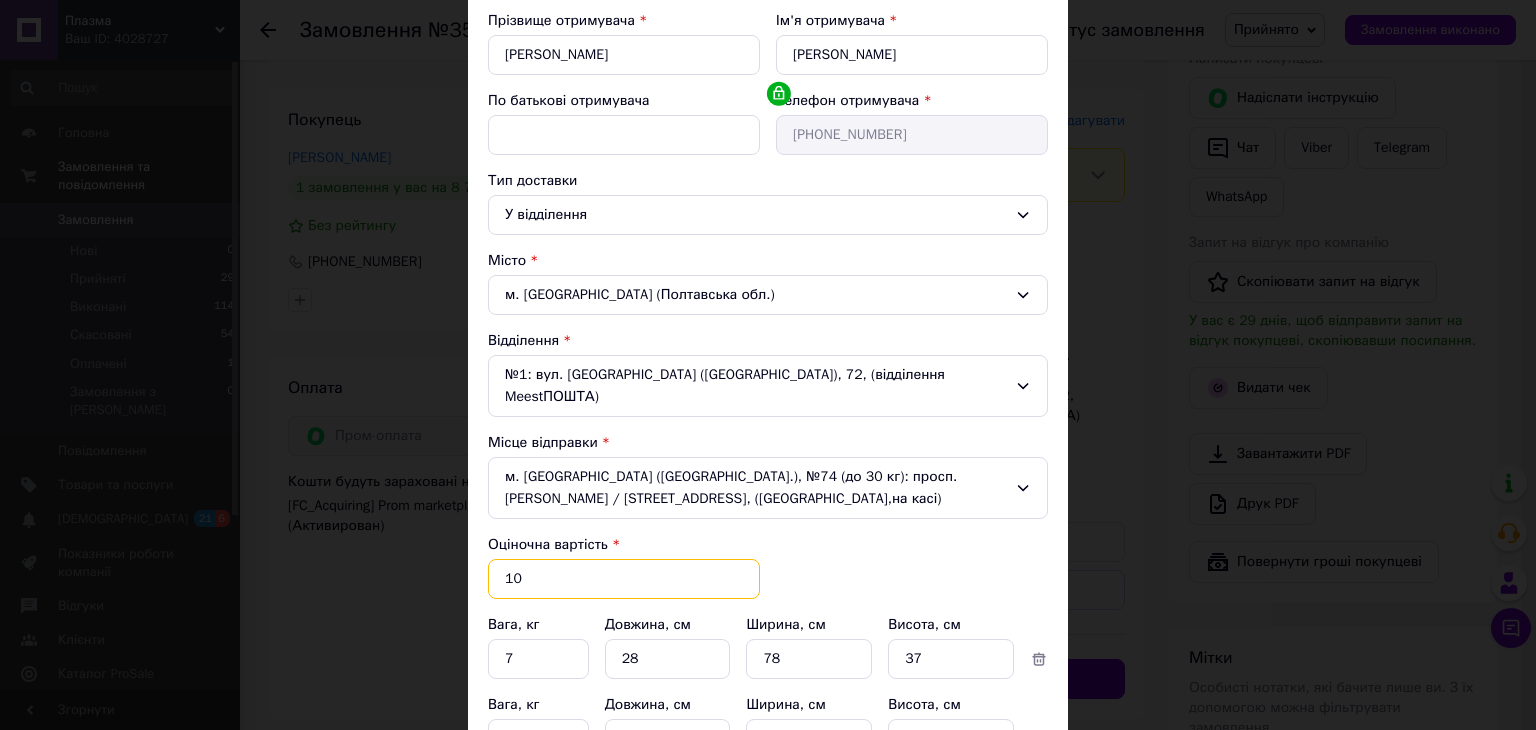 type on "1" 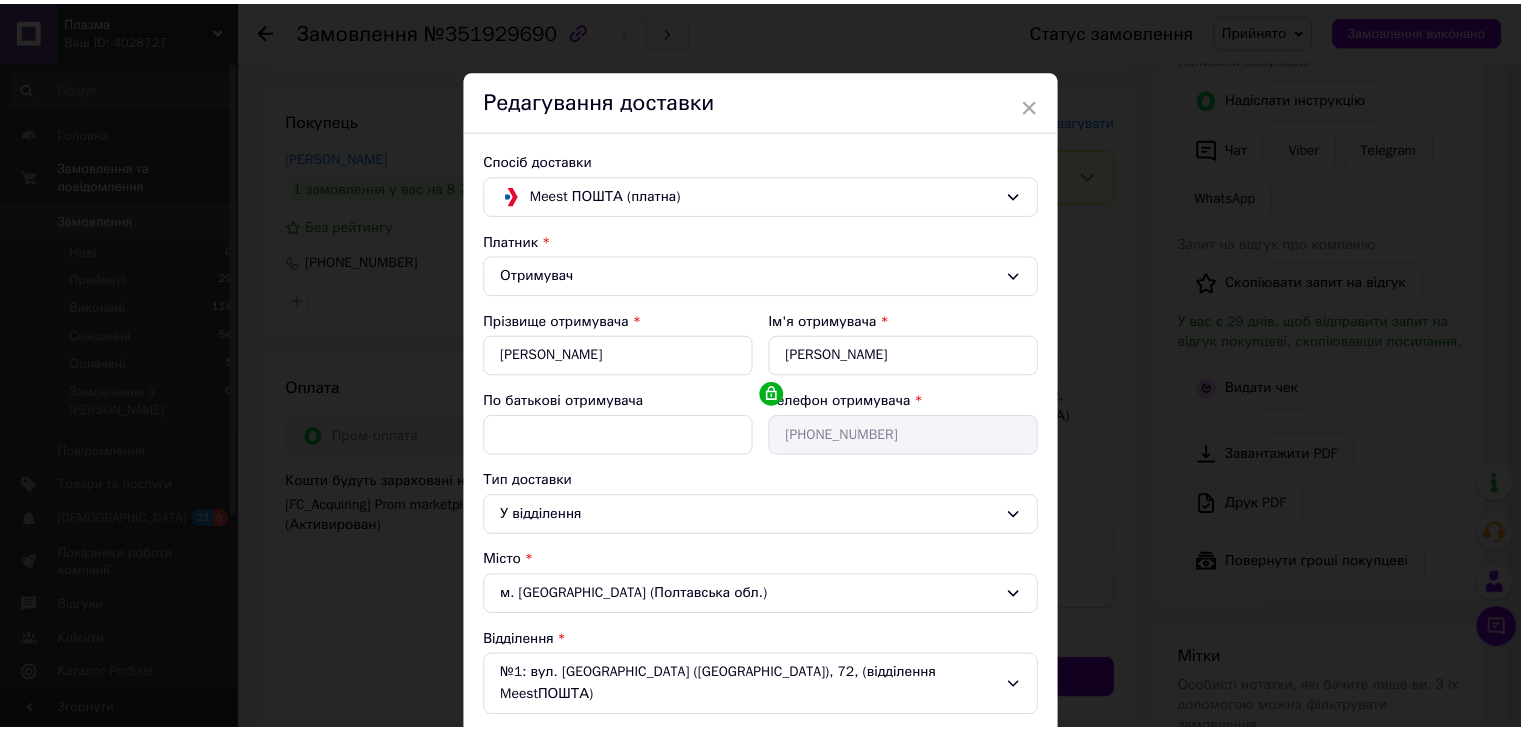 scroll, scrollTop: 400, scrollLeft: 0, axis: vertical 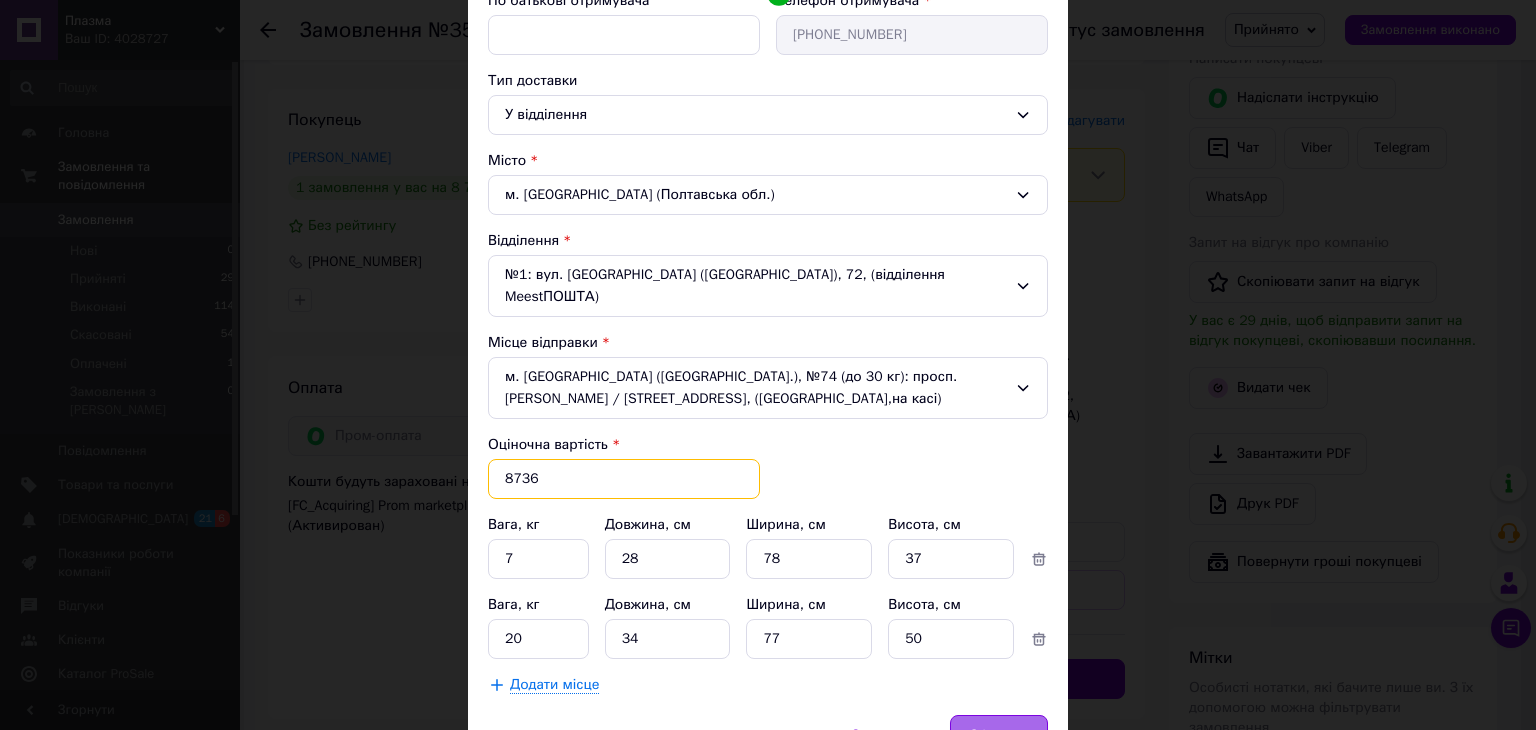 type on "8736" 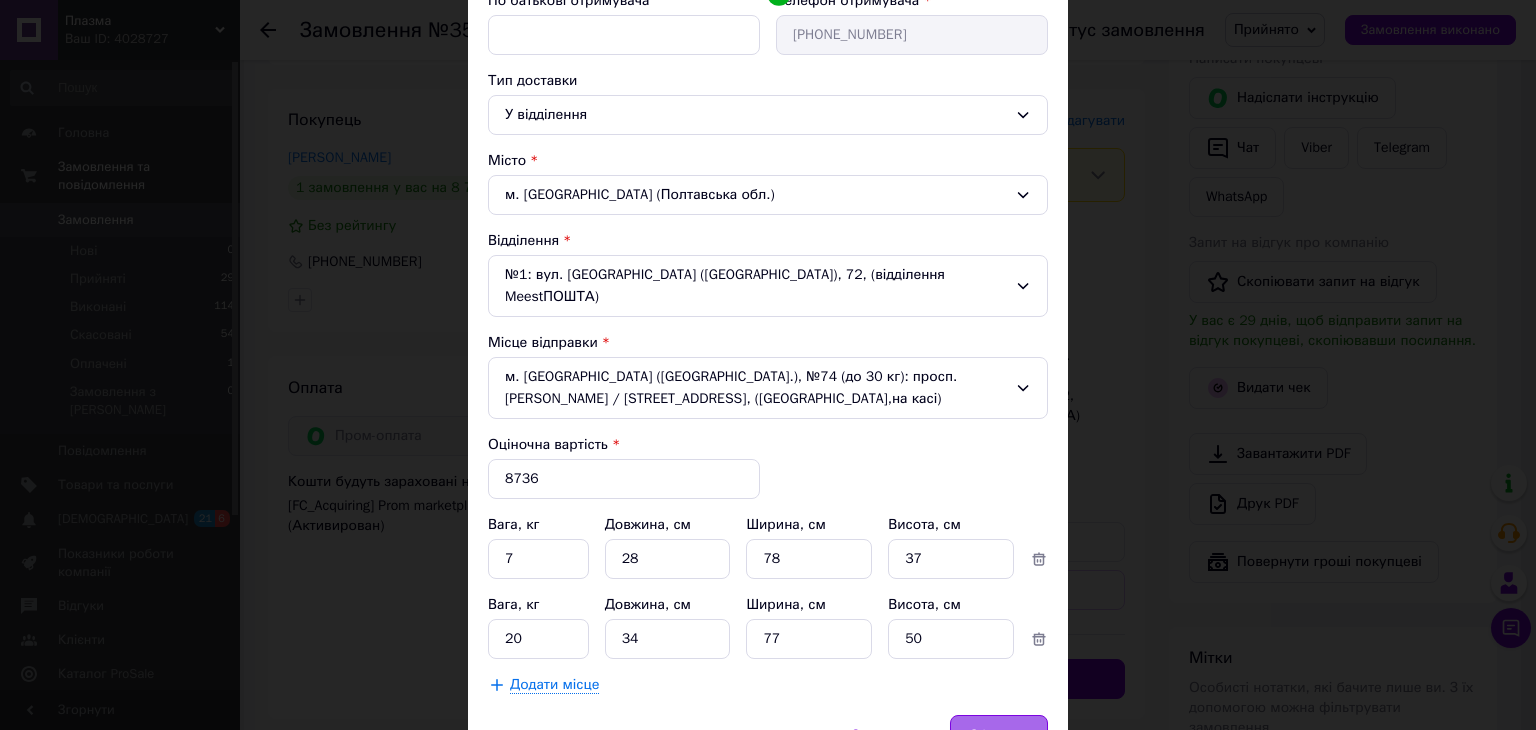 click on "Зберегти" at bounding box center (999, 735) 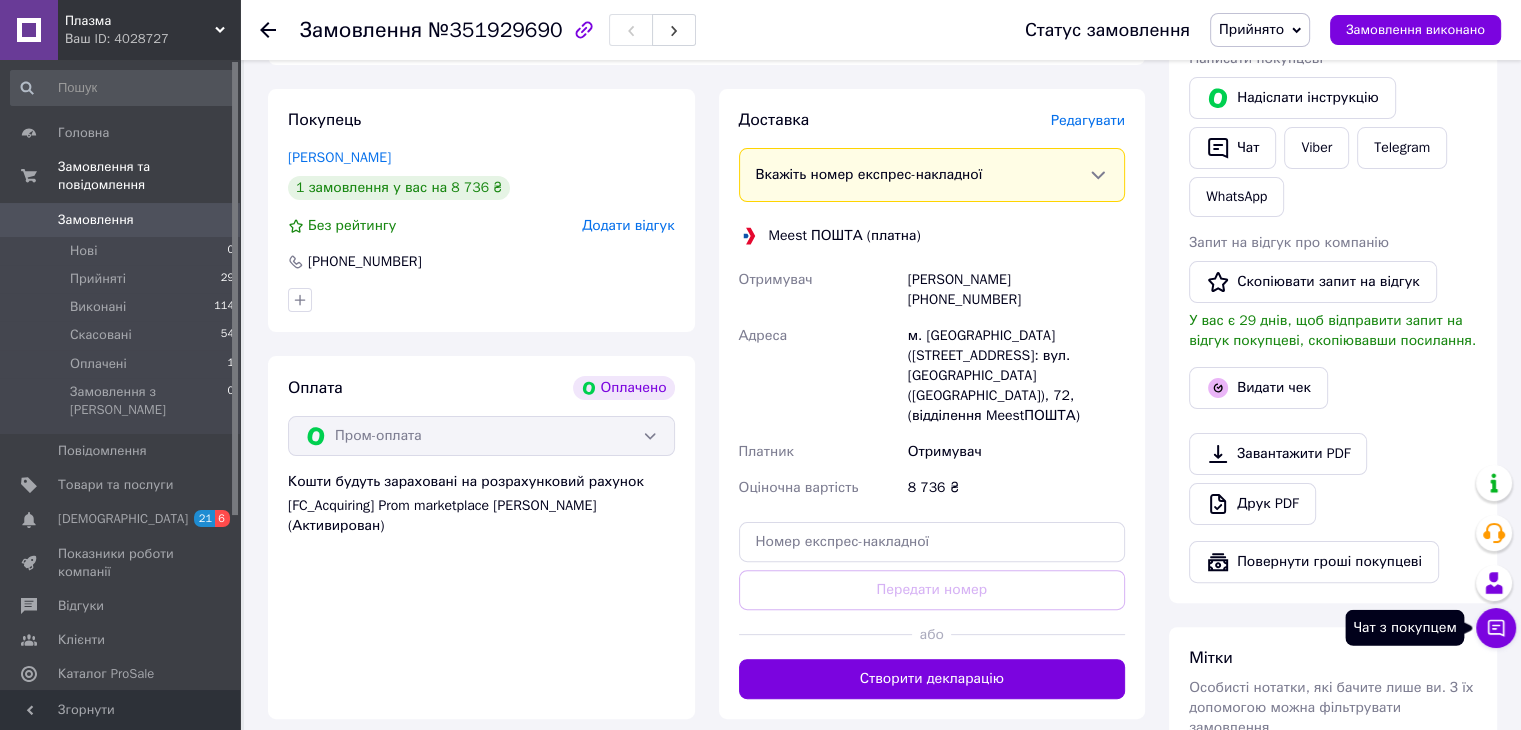 click 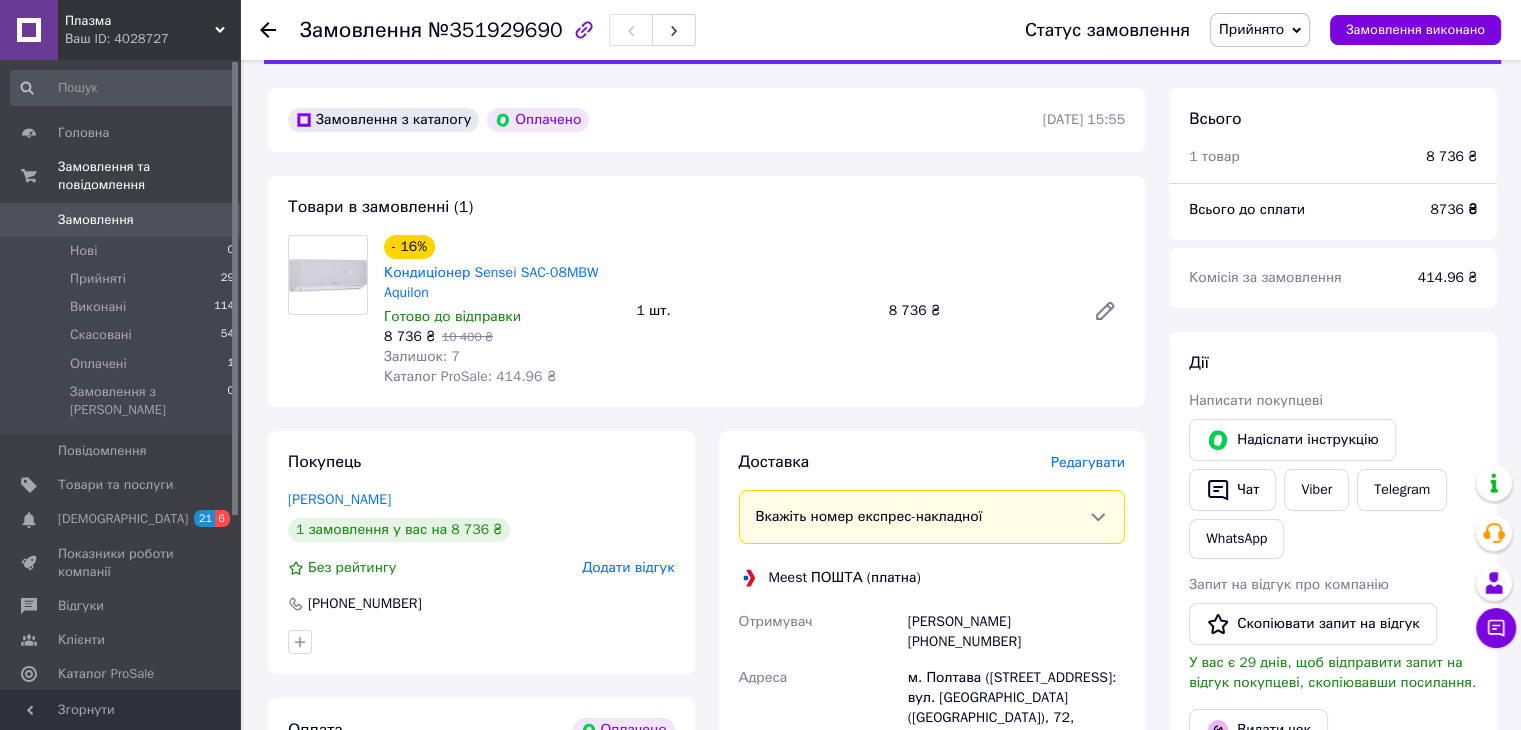 scroll, scrollTop: 0, scrollLeft: 0, axis: both 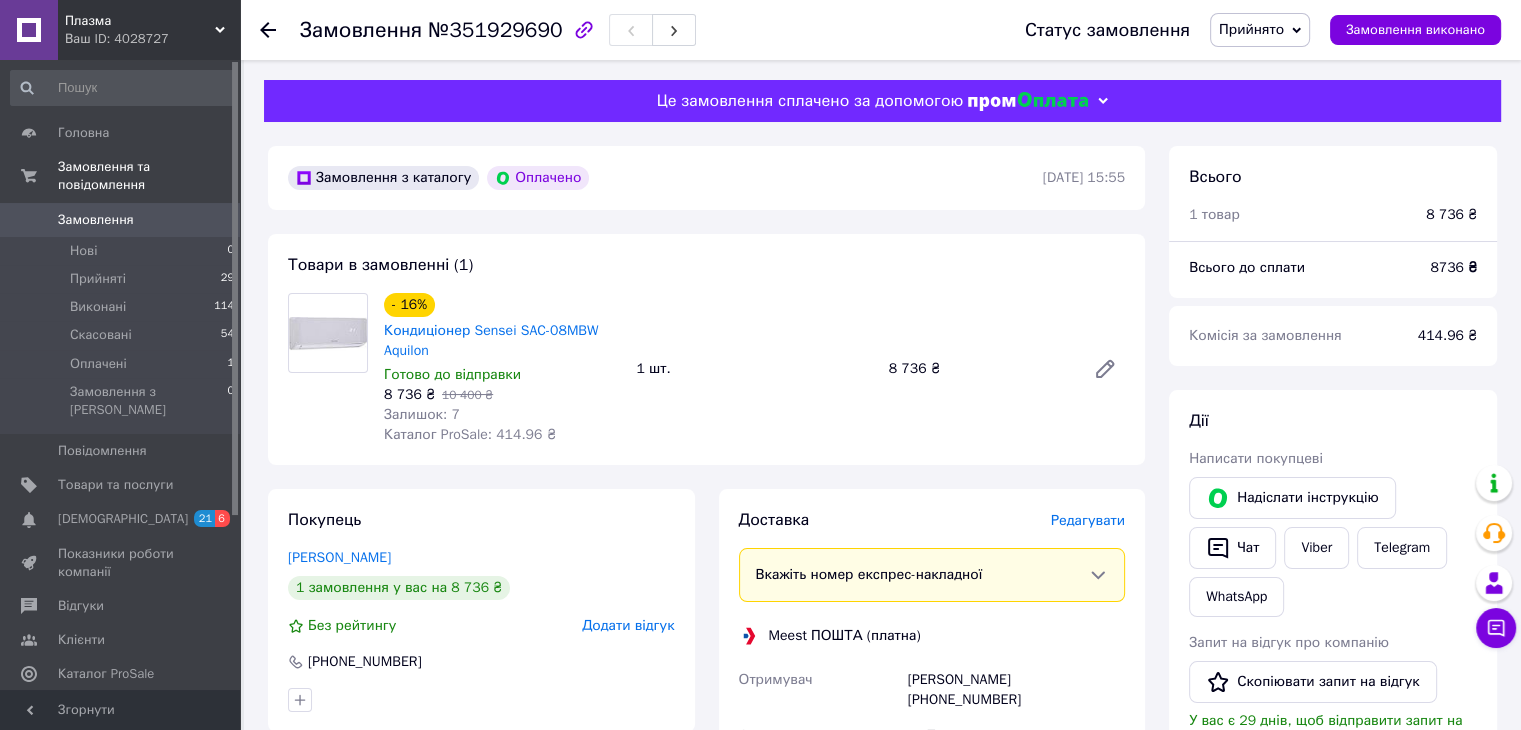 click on "Чат з покупцем" at bounding box center [1496, 628] 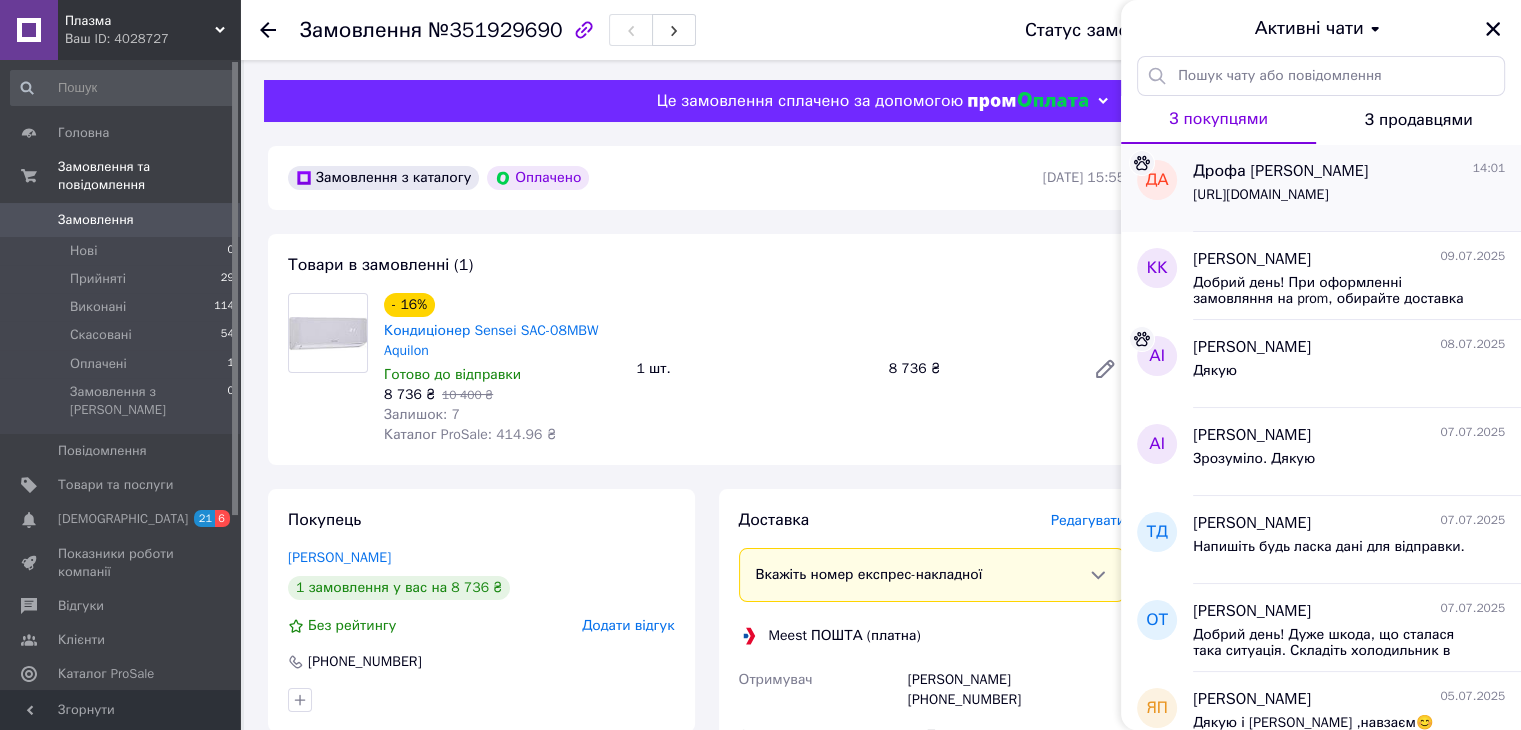 click on "Дрофа [PERSON_NAME] 14:01" at bounding box center (1349, 171) 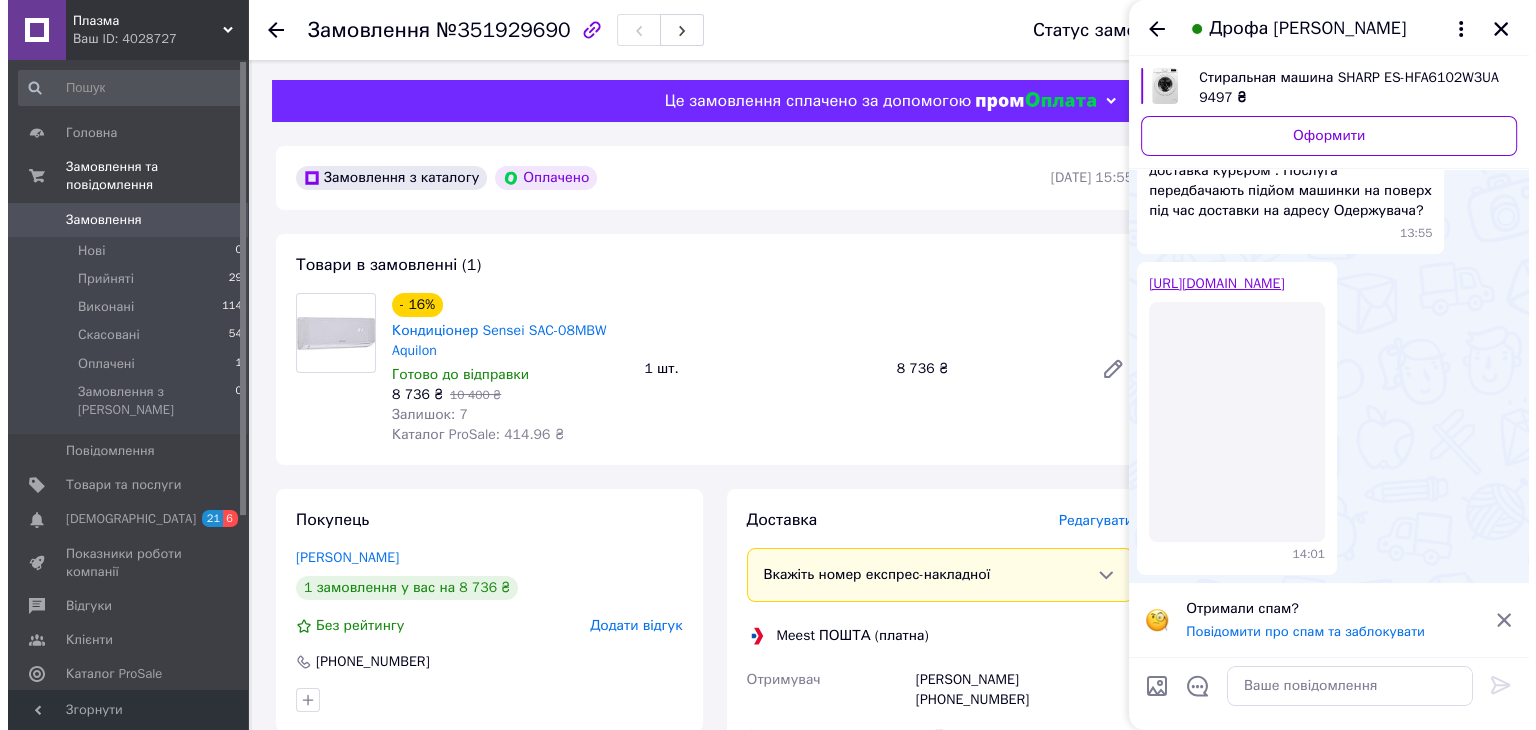 scroll, scrollTop: 0, scrollLeft: 0, axis: both 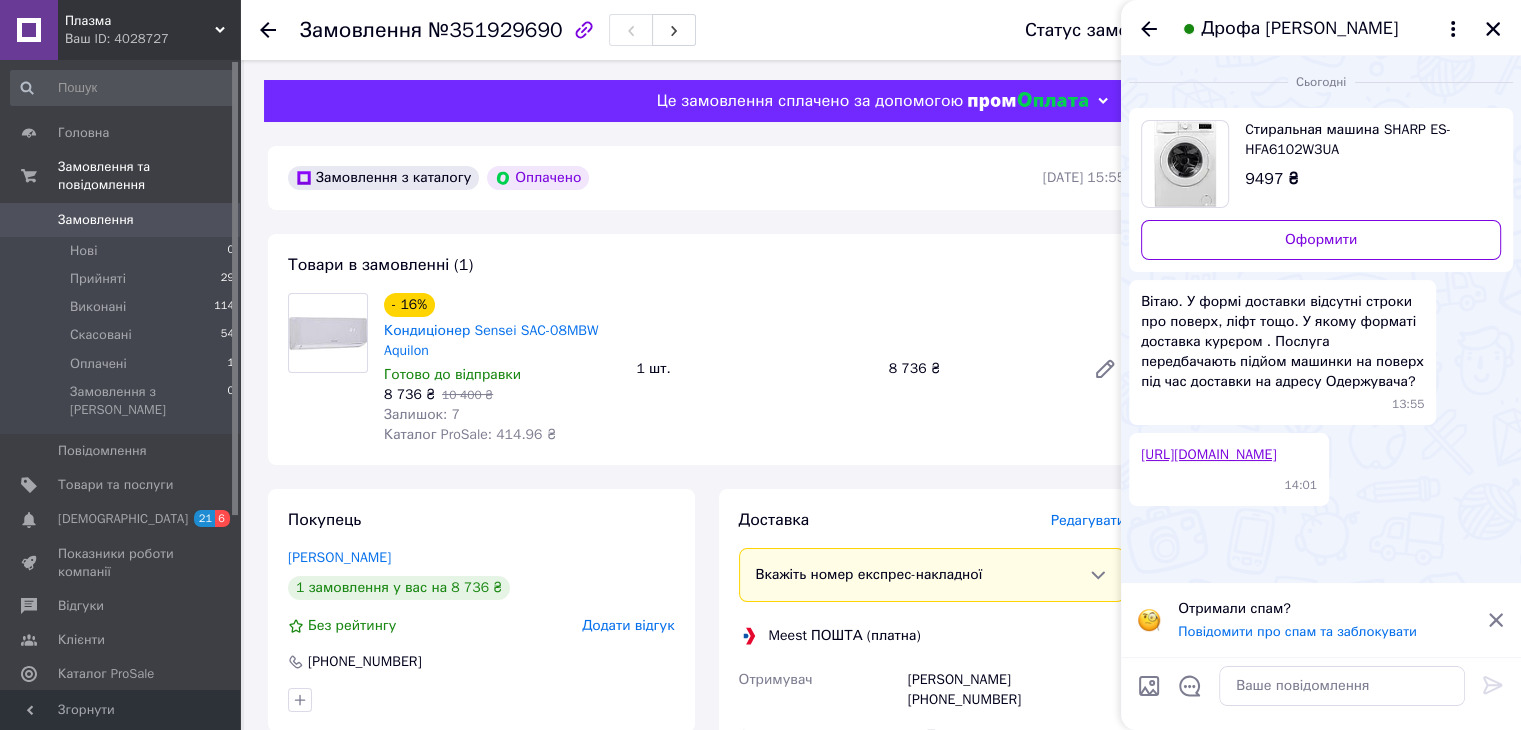click on "Cтиральная машина SHARP ES-HFA6102W3UA" at bounding box center (1365, 140) 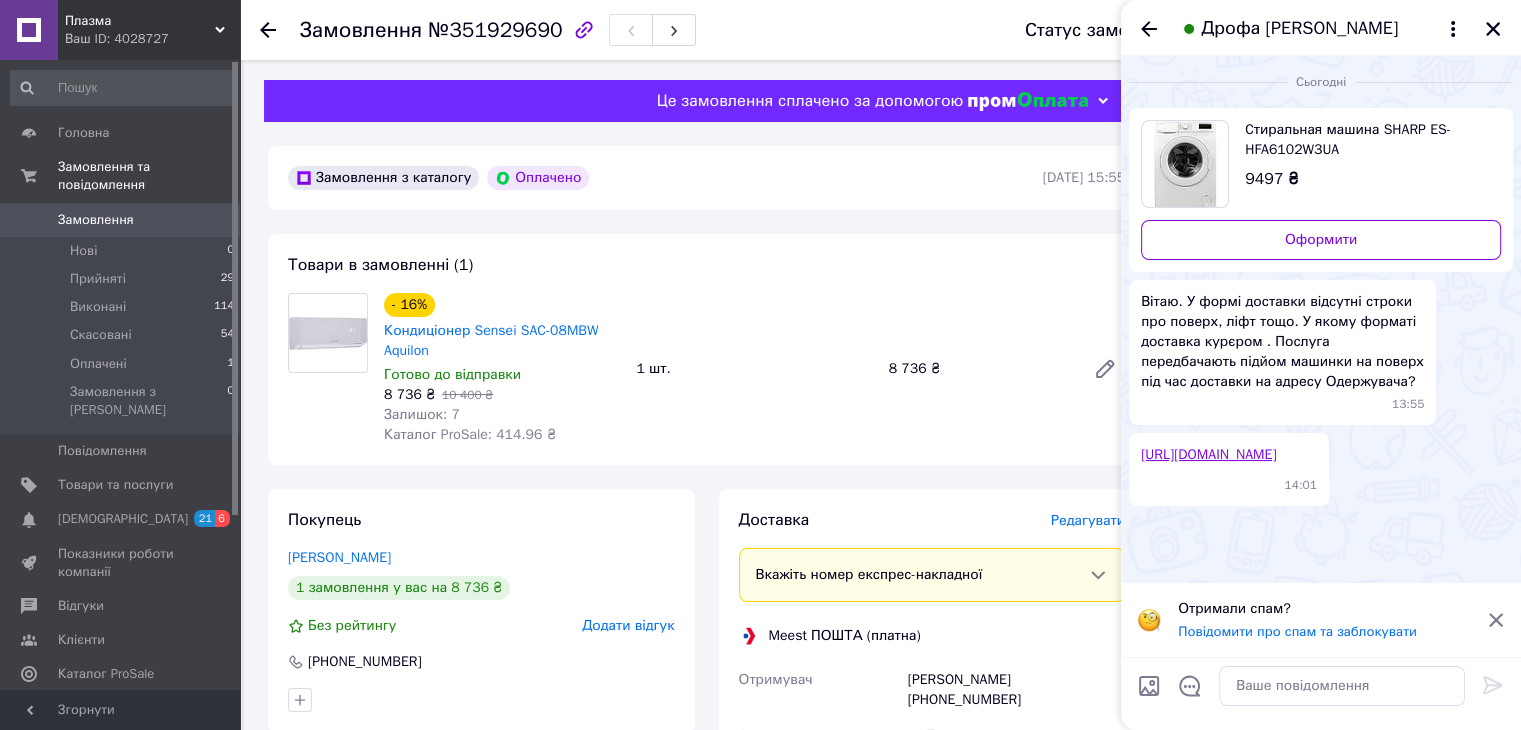click 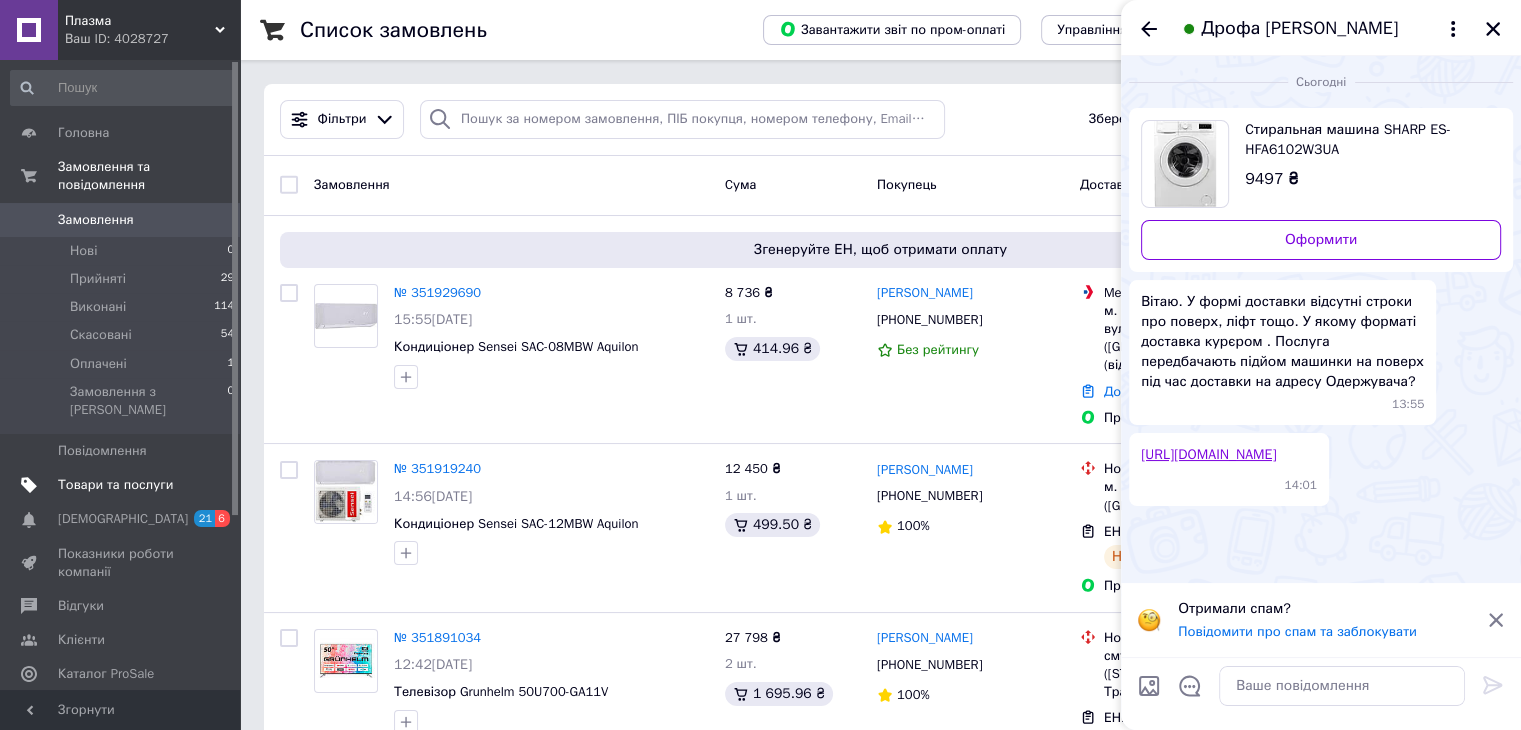 click on "Товари та послуги" at bounding box center (115, 485) 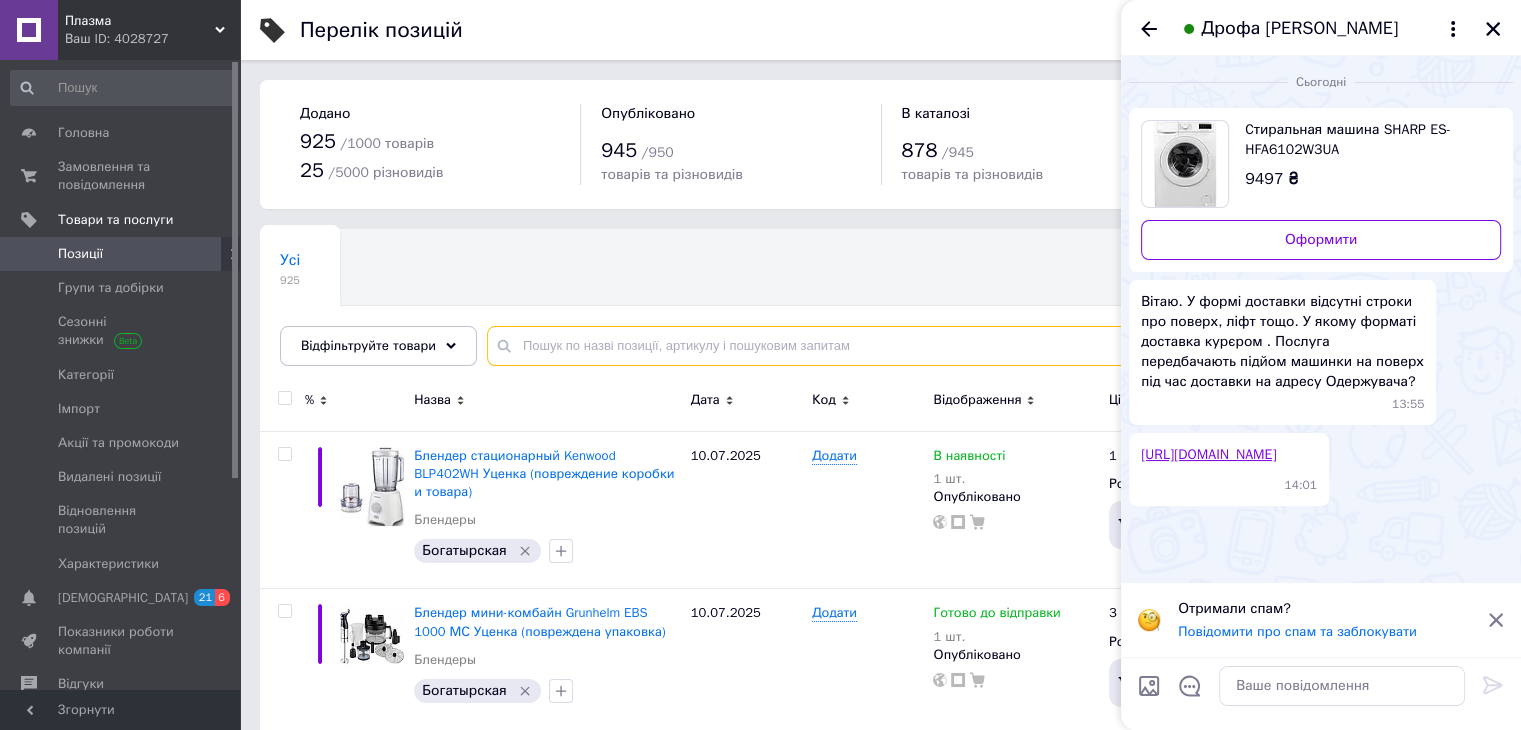 click at bounding box center (984, 346) 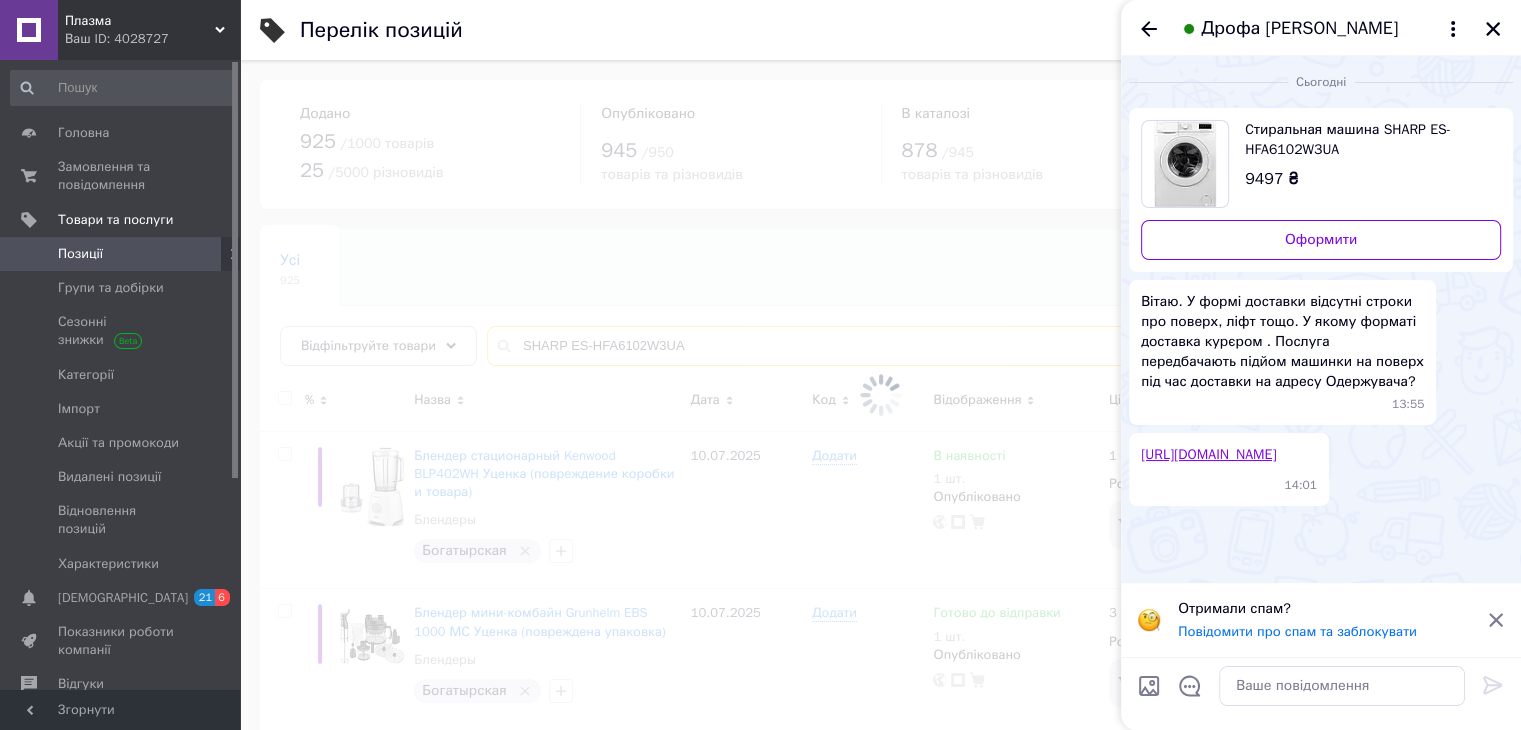 type on "SHARP ES-HFA6102W3UA" 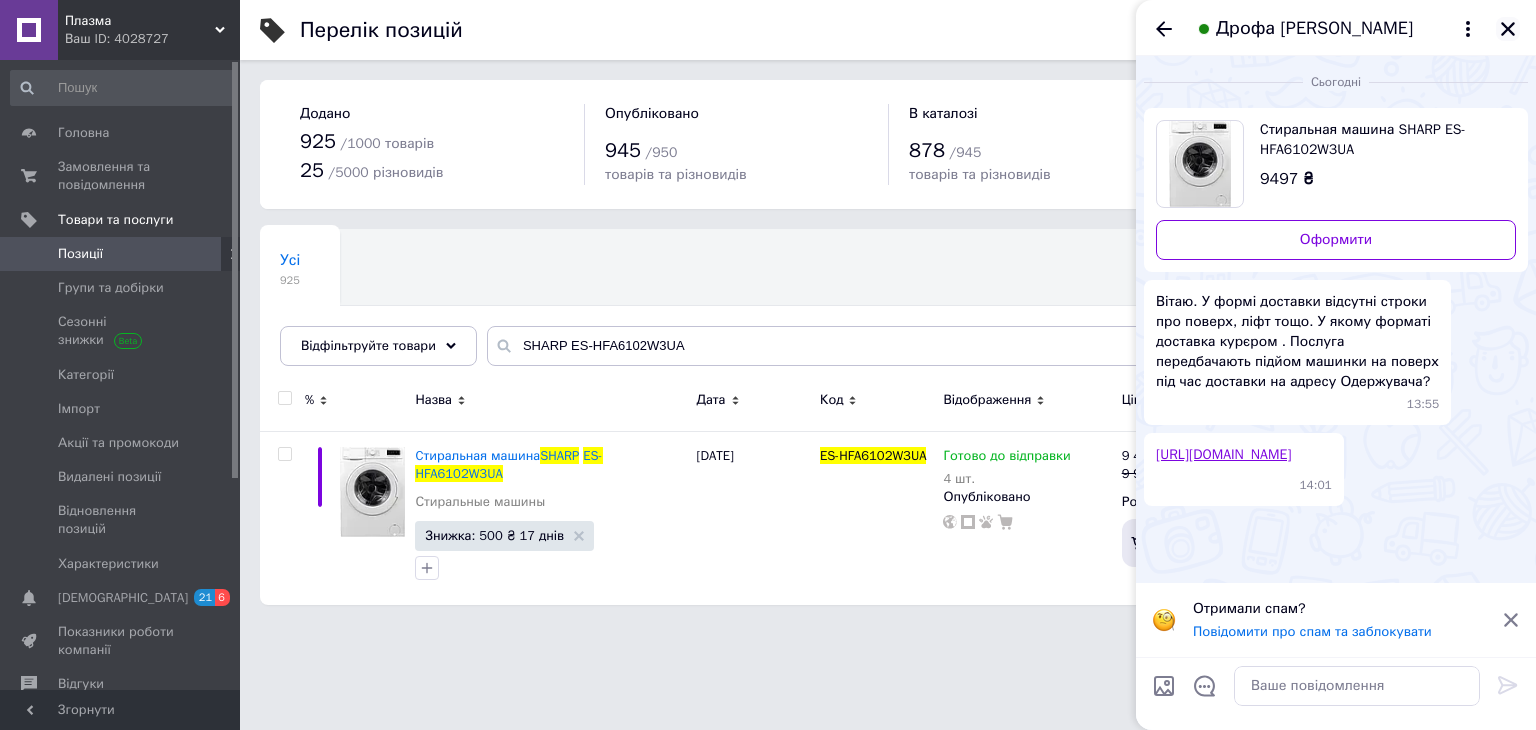 click 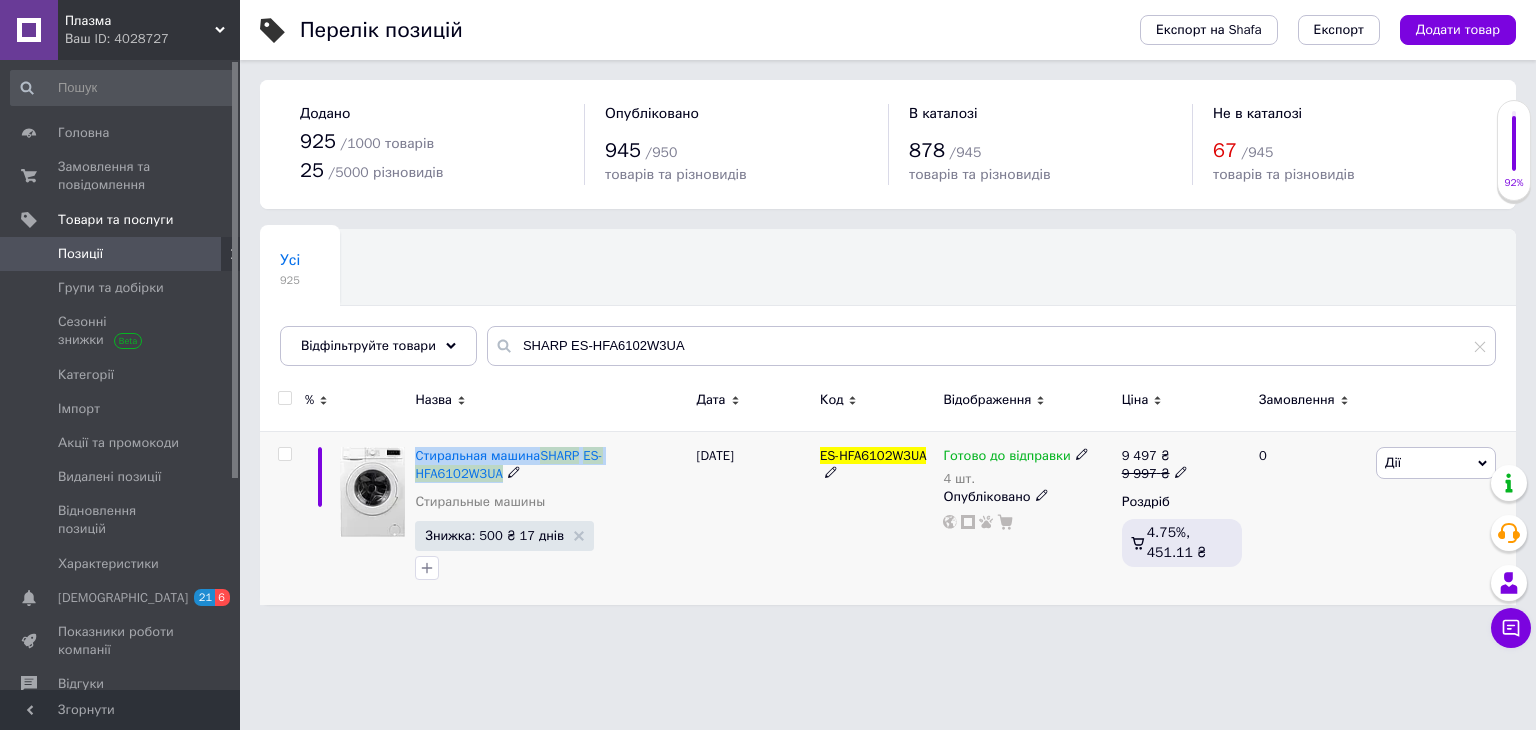 drag, startPoint x: 504, startPoint y: 476, endPoint x: 414, endPoint y: 457, distance: 91.983696 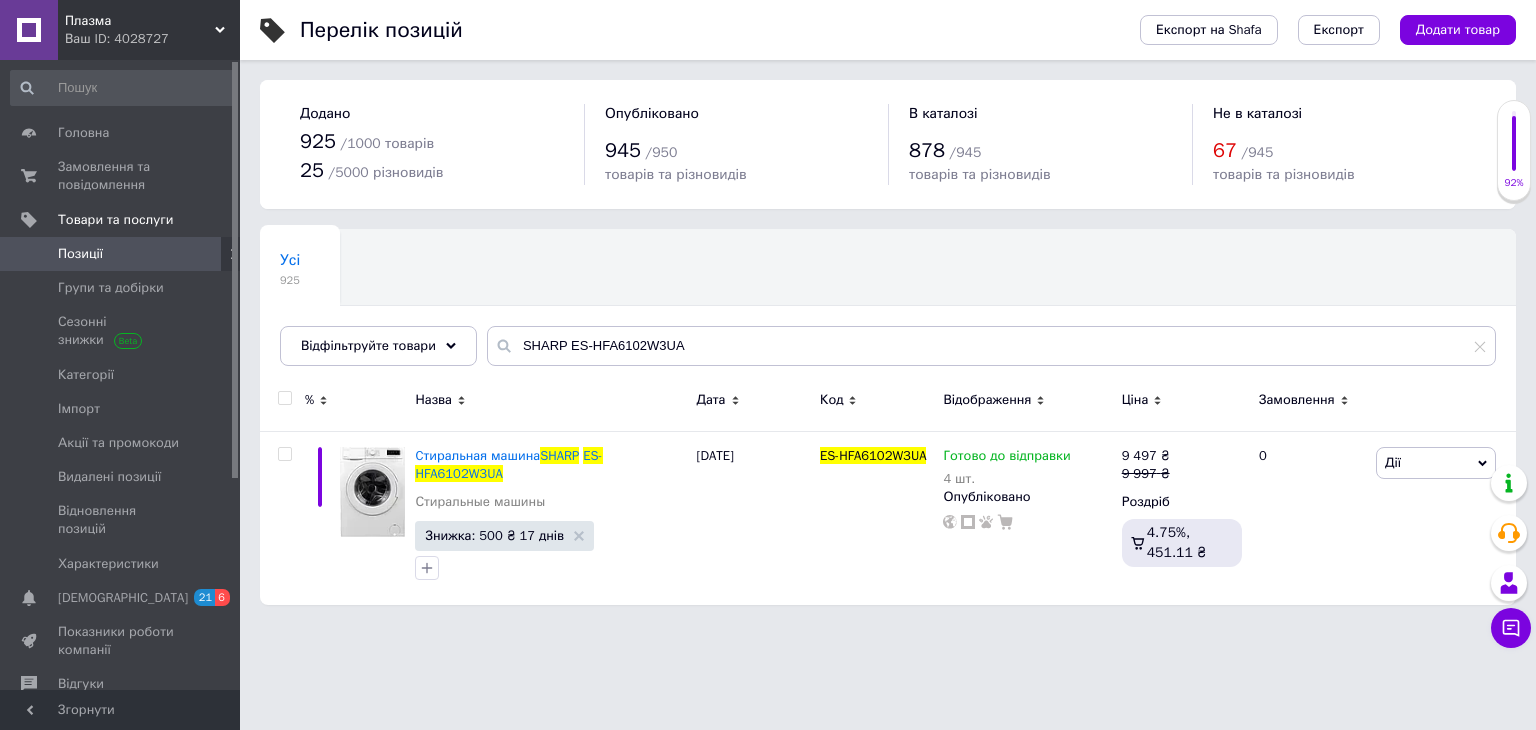 click on "Усі 925 Ok Відфільтровано...  Зберегти" at bounding box center (888, 307) 